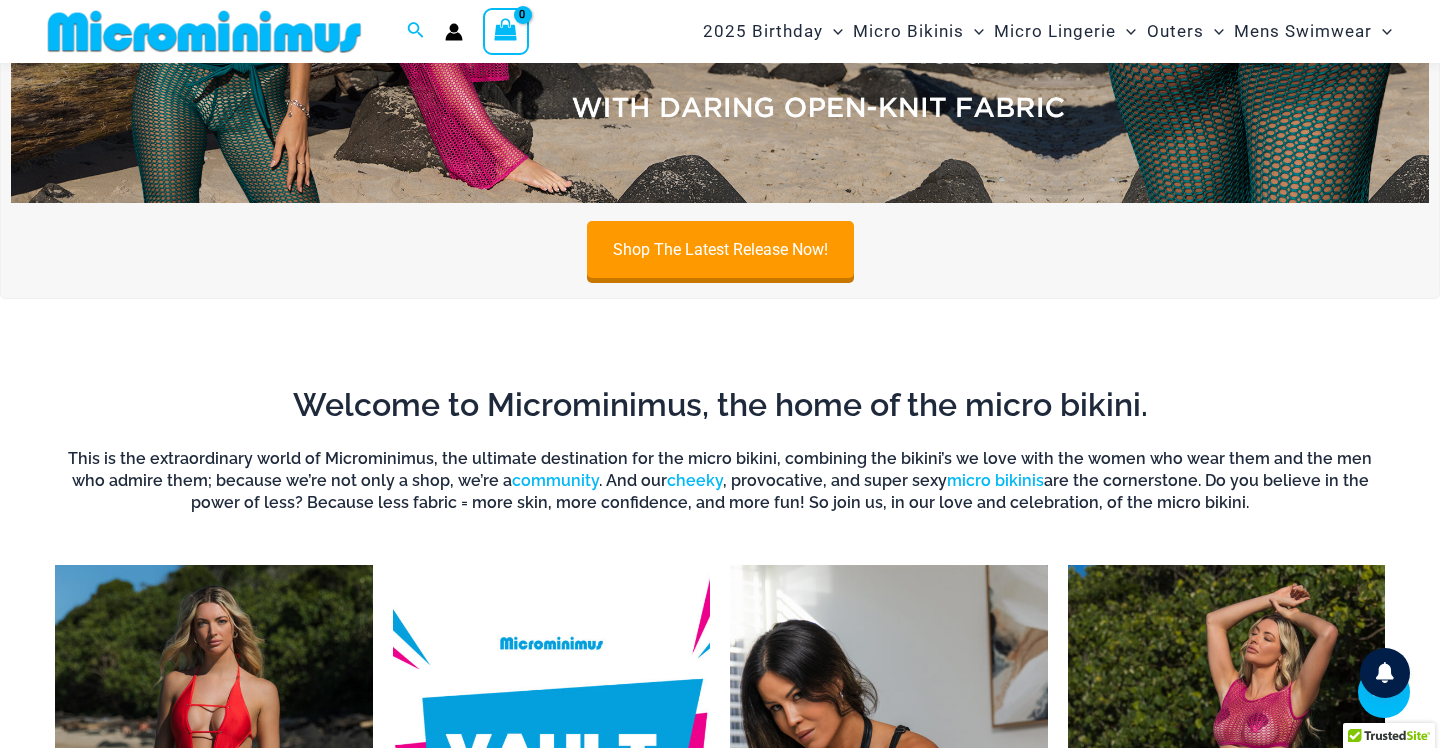scroll, scrollTop: 722, scrollLeft: 0, axis: vertical 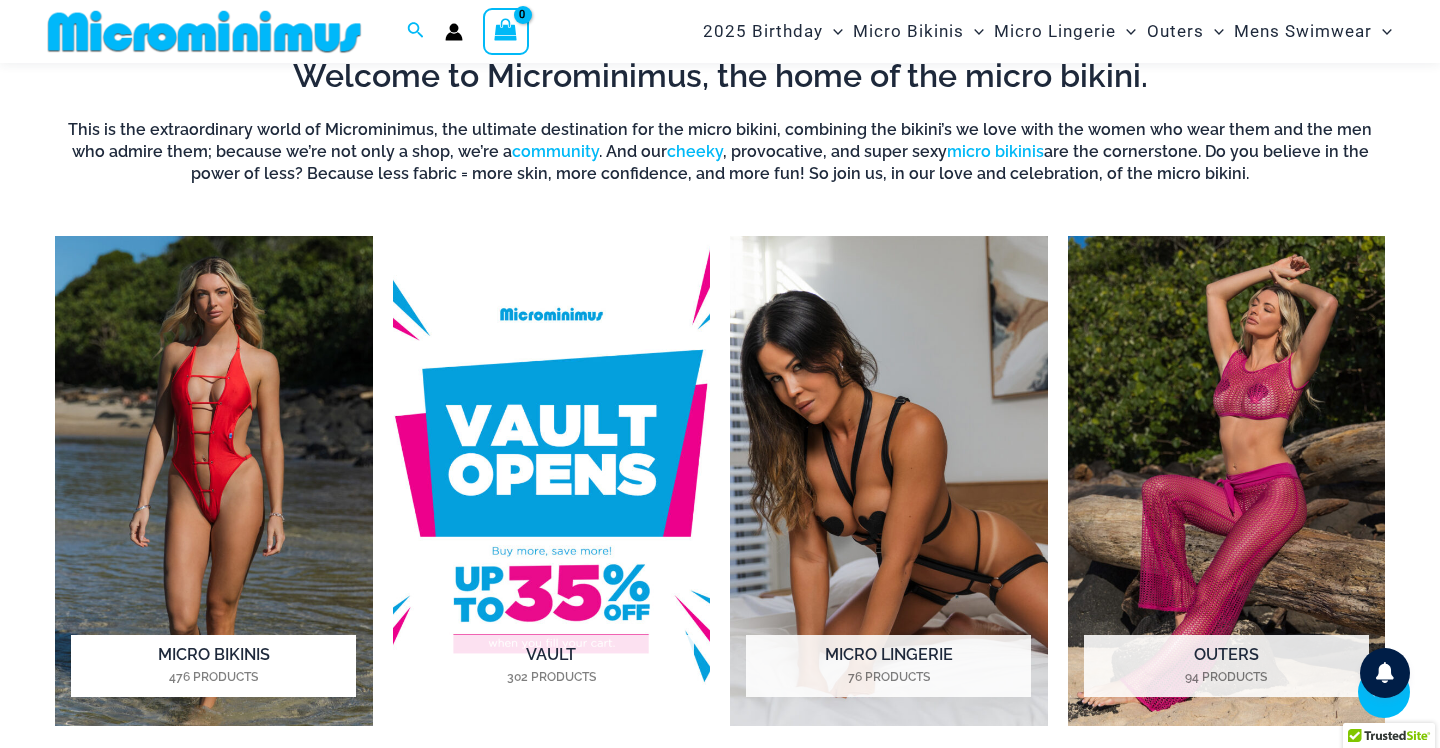 click at bounding box center (214, 481) 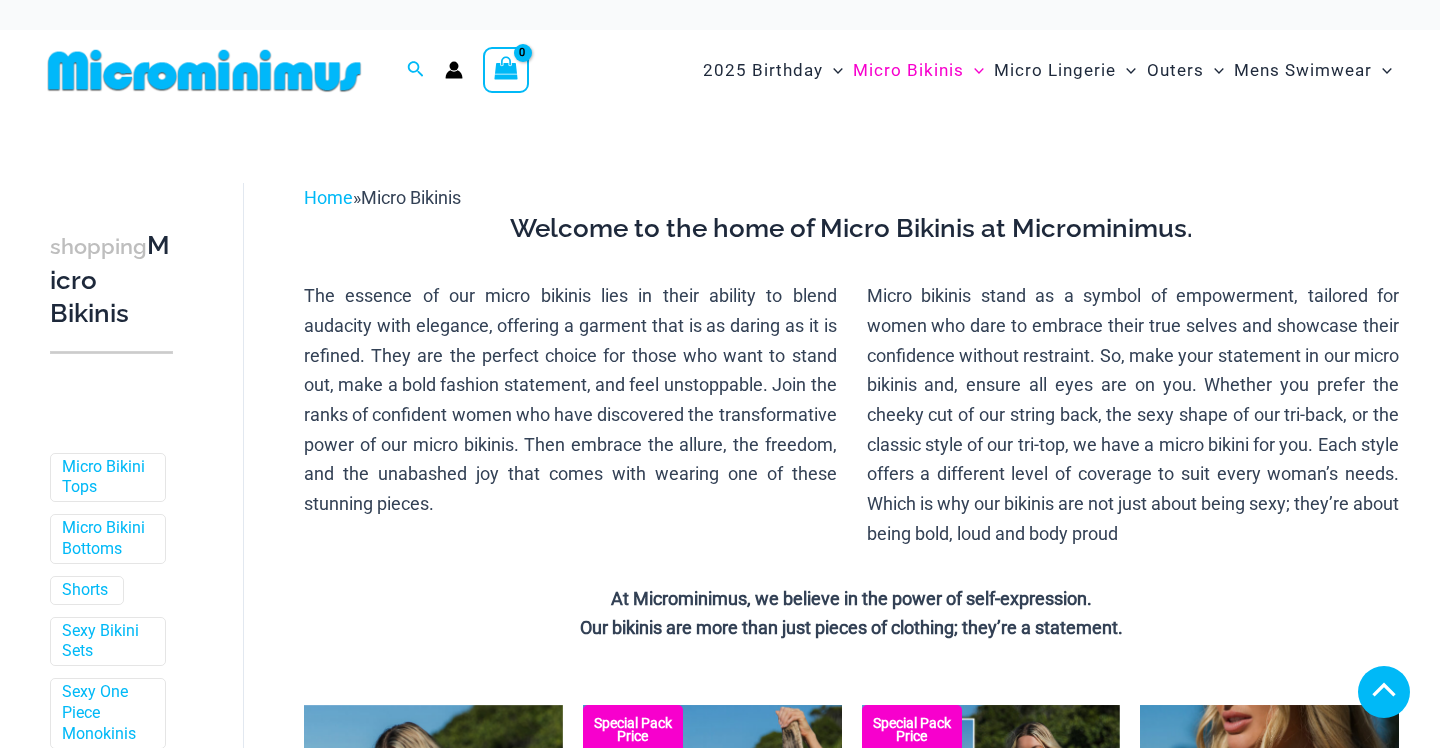 scroll, scrollTop: 481, scrollLeft: 0, axis: vertical 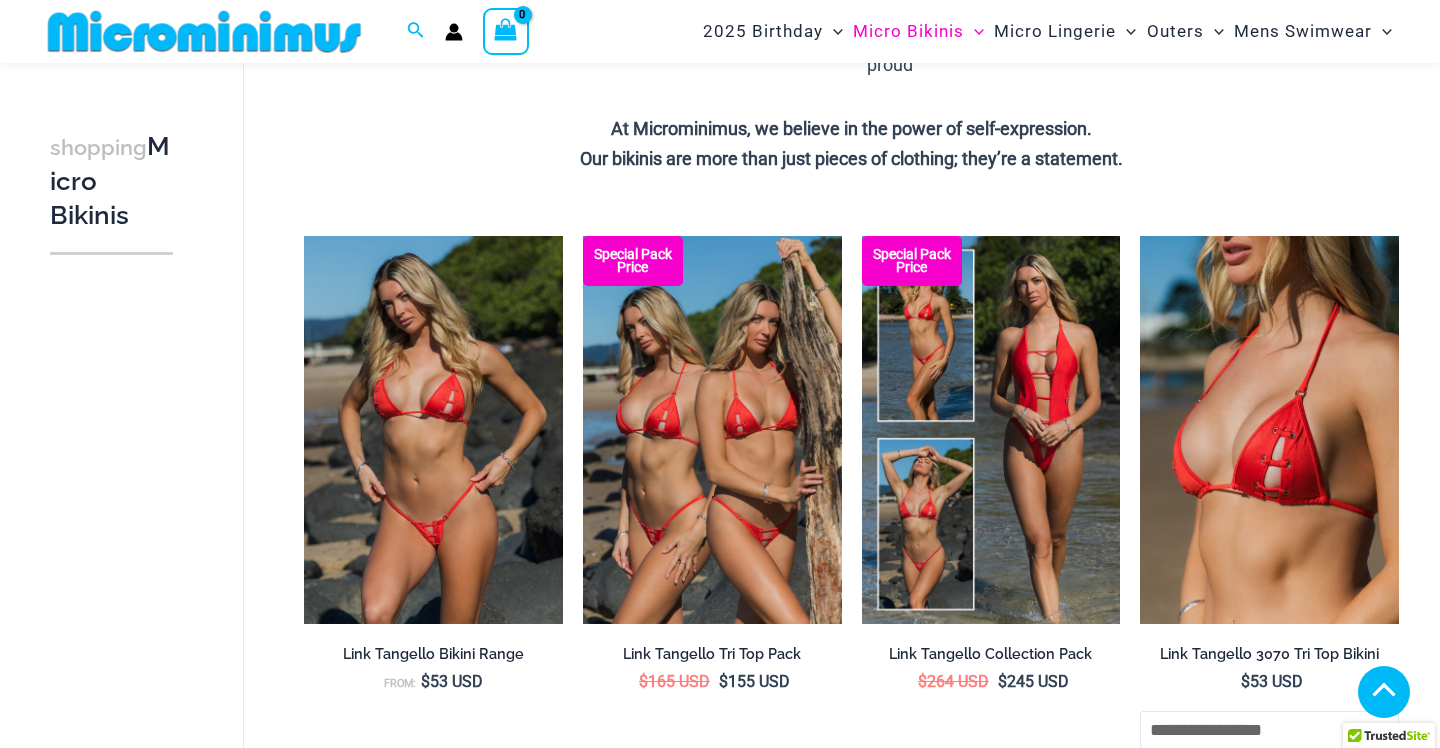 click at bounding box center [991, 1010] 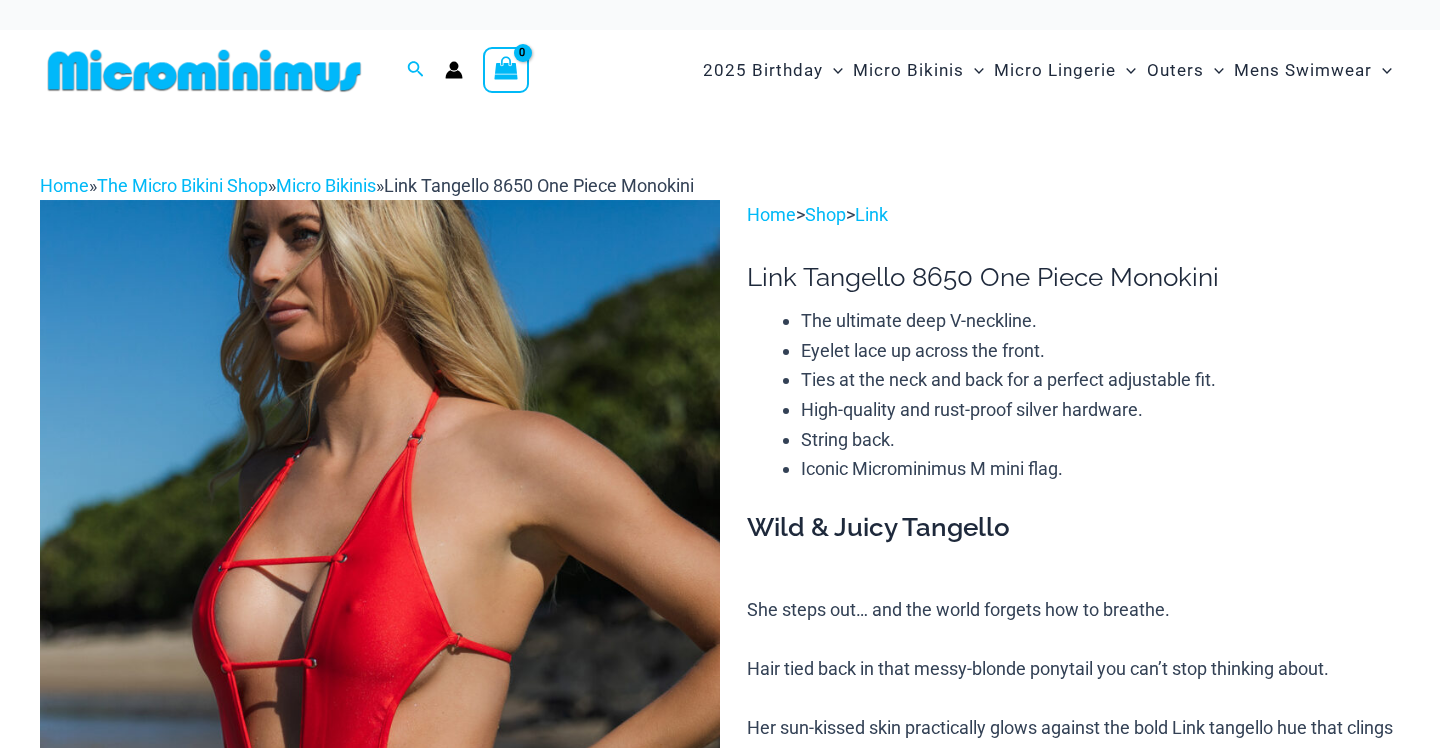 scroll, scrollTop: 0, scrollLeft: 0, axis: both 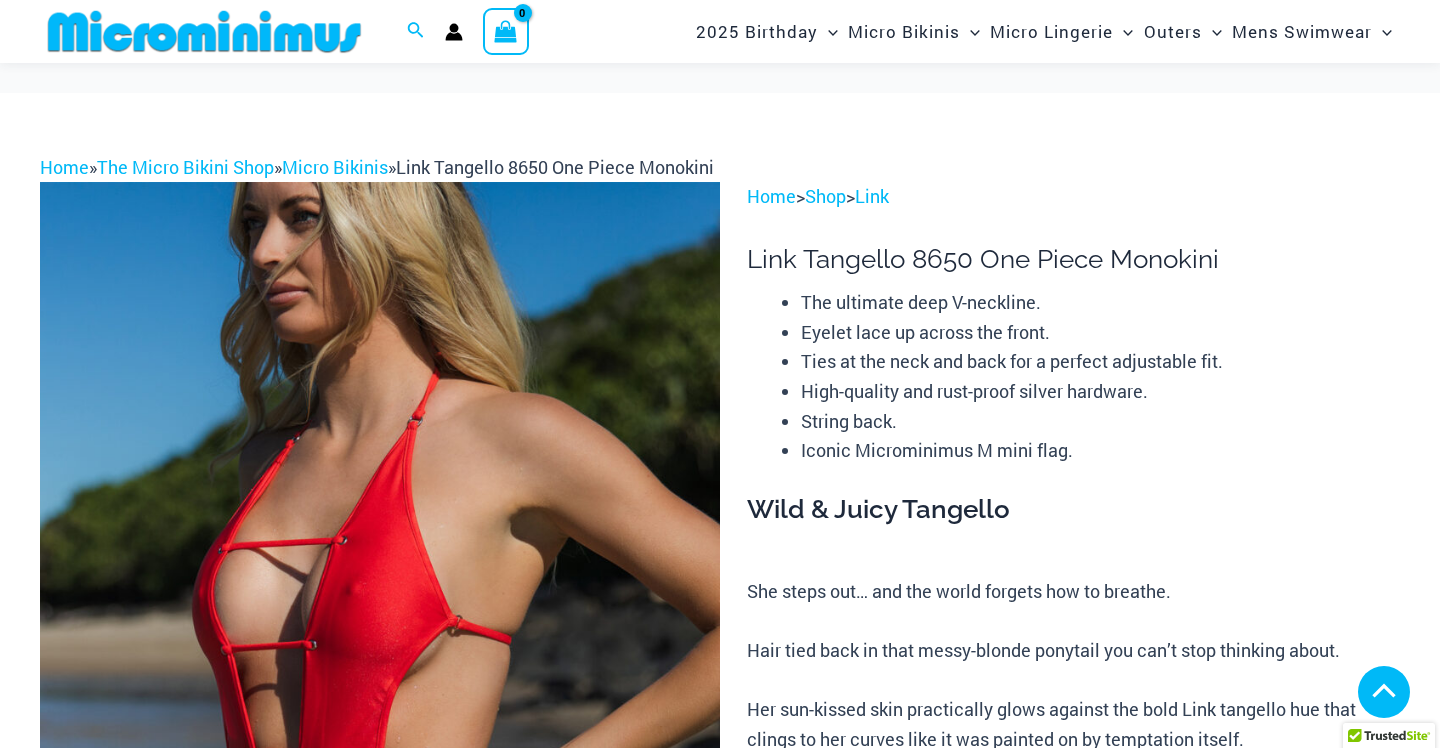click at bounding box center [613, 1382] 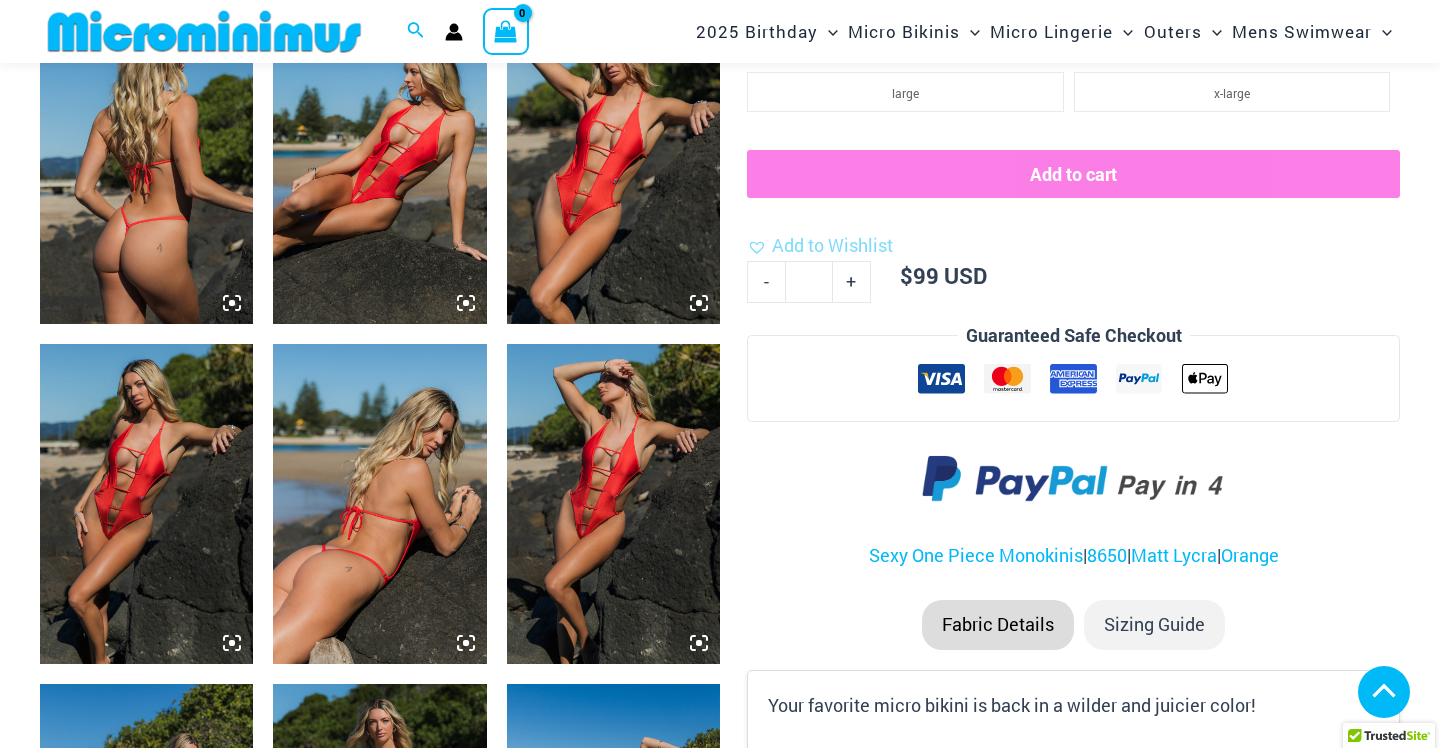 click at bounding box center (202, 1347) 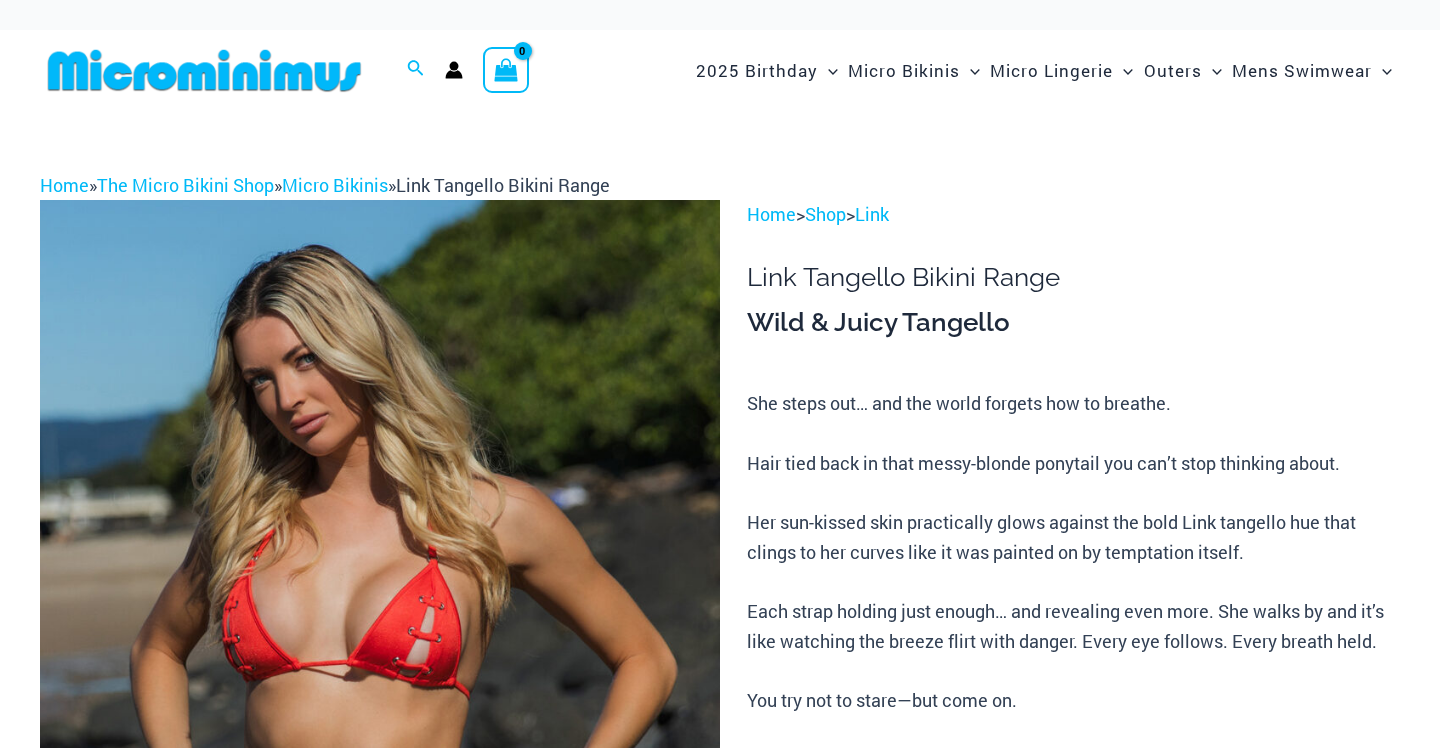 scroll, scrollTop: 0, scrollLeft: 0, axis: both 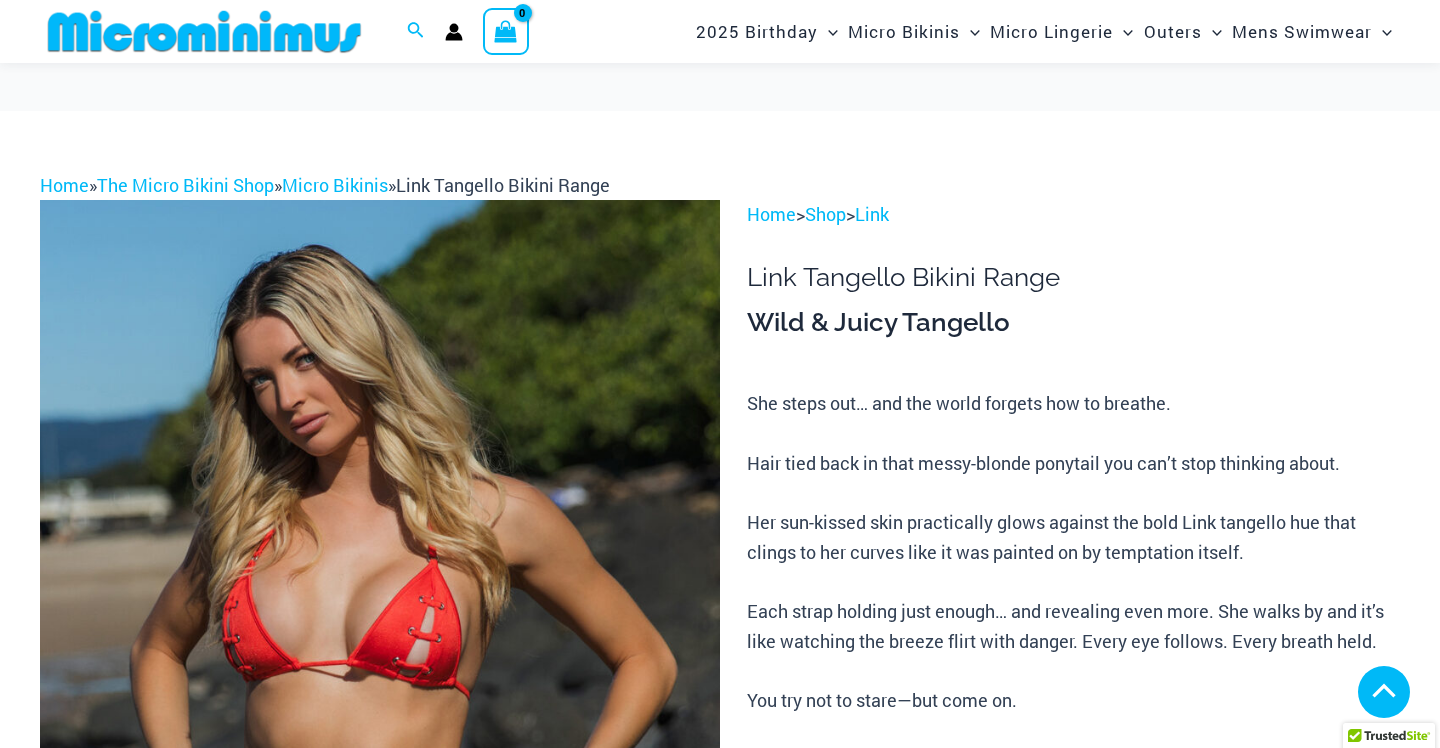 click at bounding box center [380, 710] 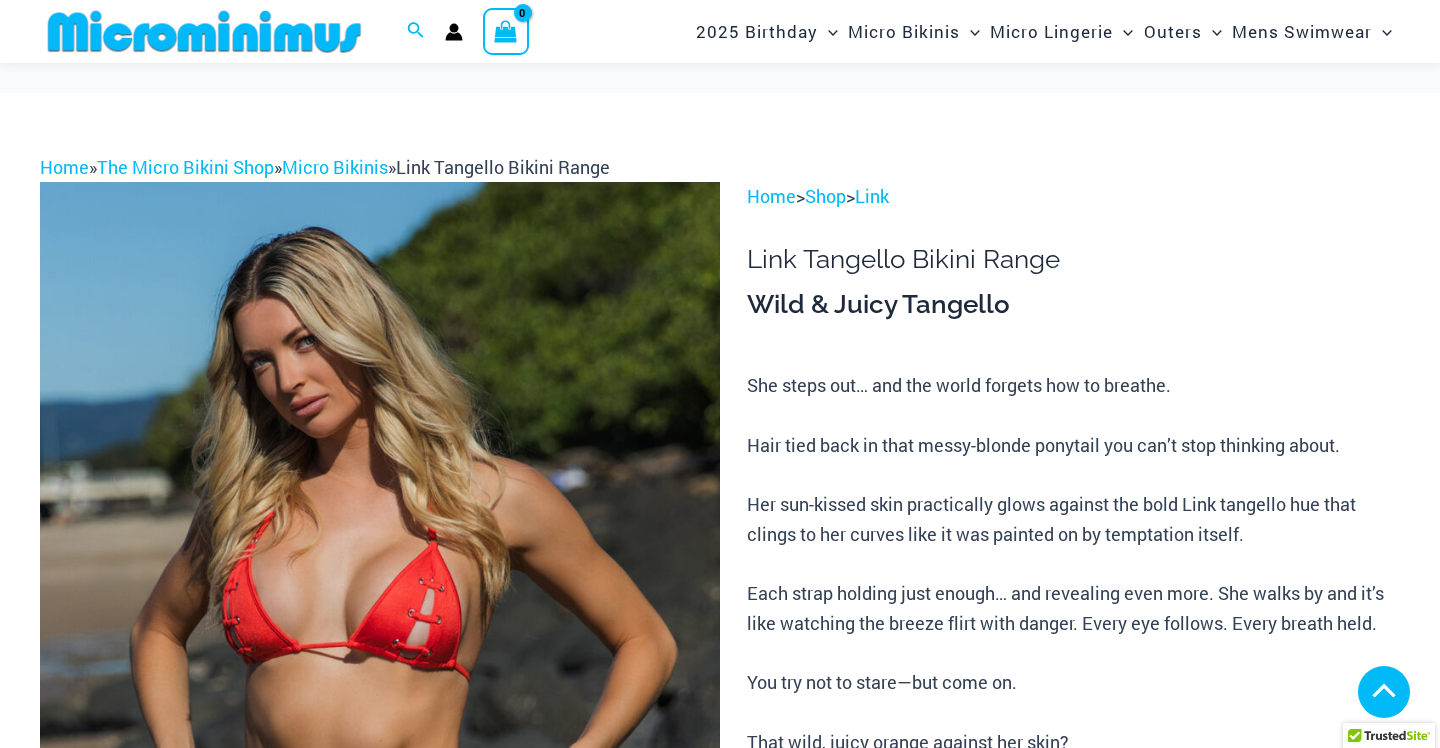 click at bounding box center [380, 692] 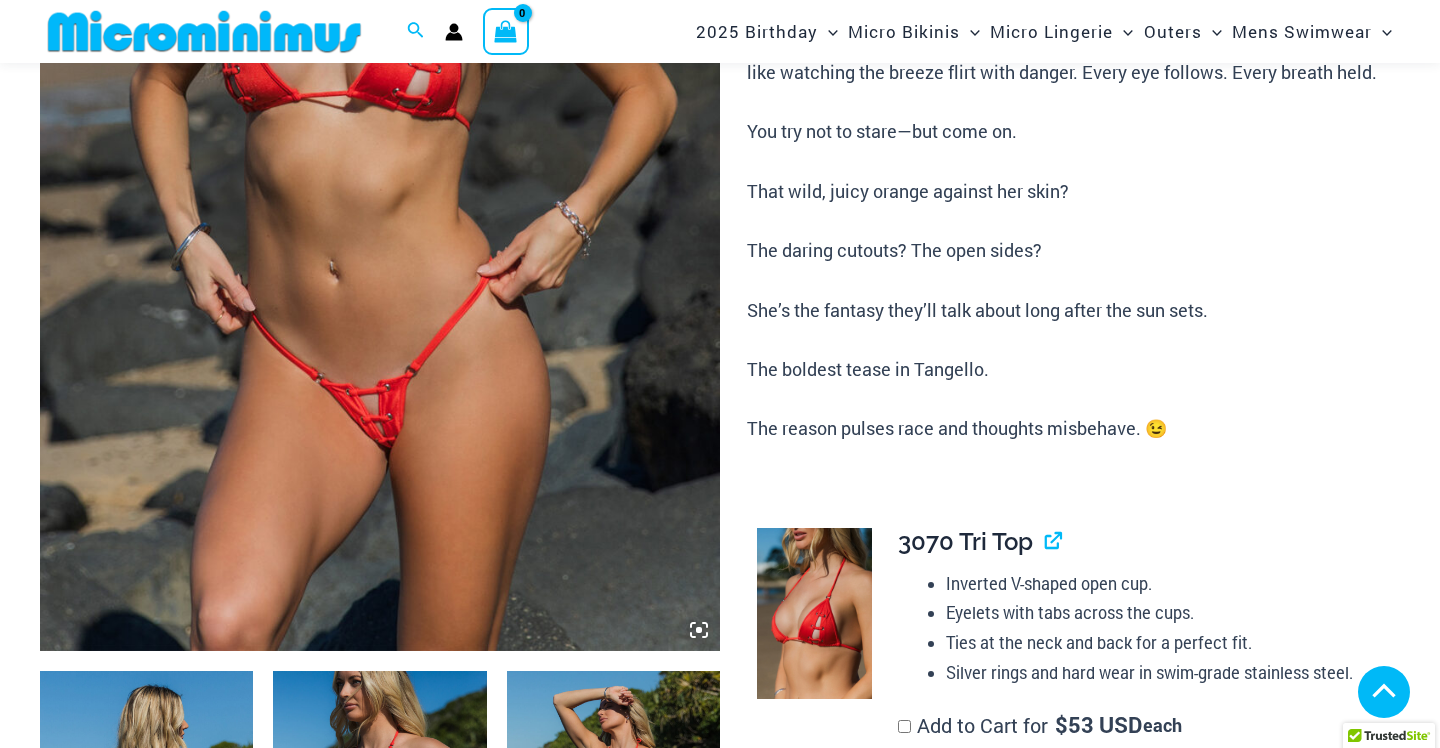 click at bounding box center [814, 857] 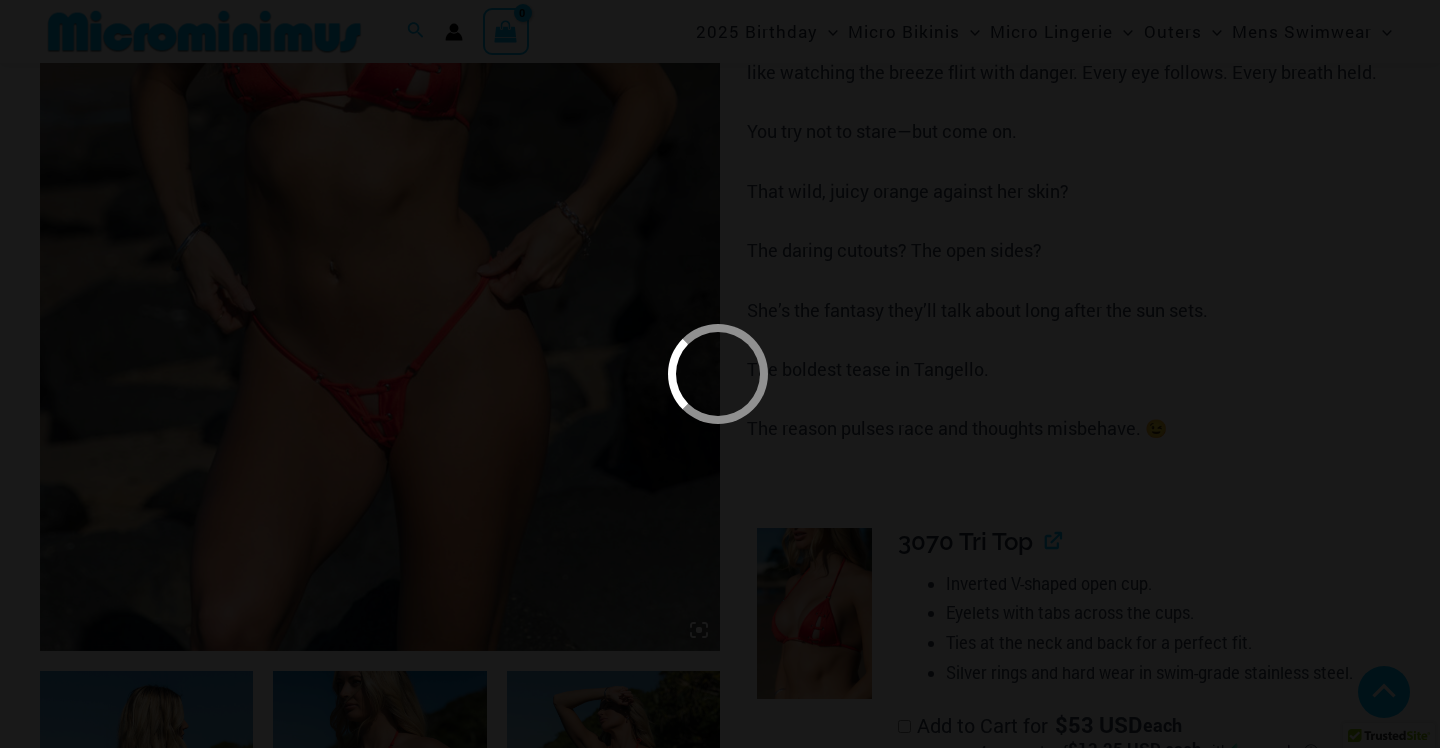 scroll, scrollTop: 924, scrollLeft: 0, axis: vertical 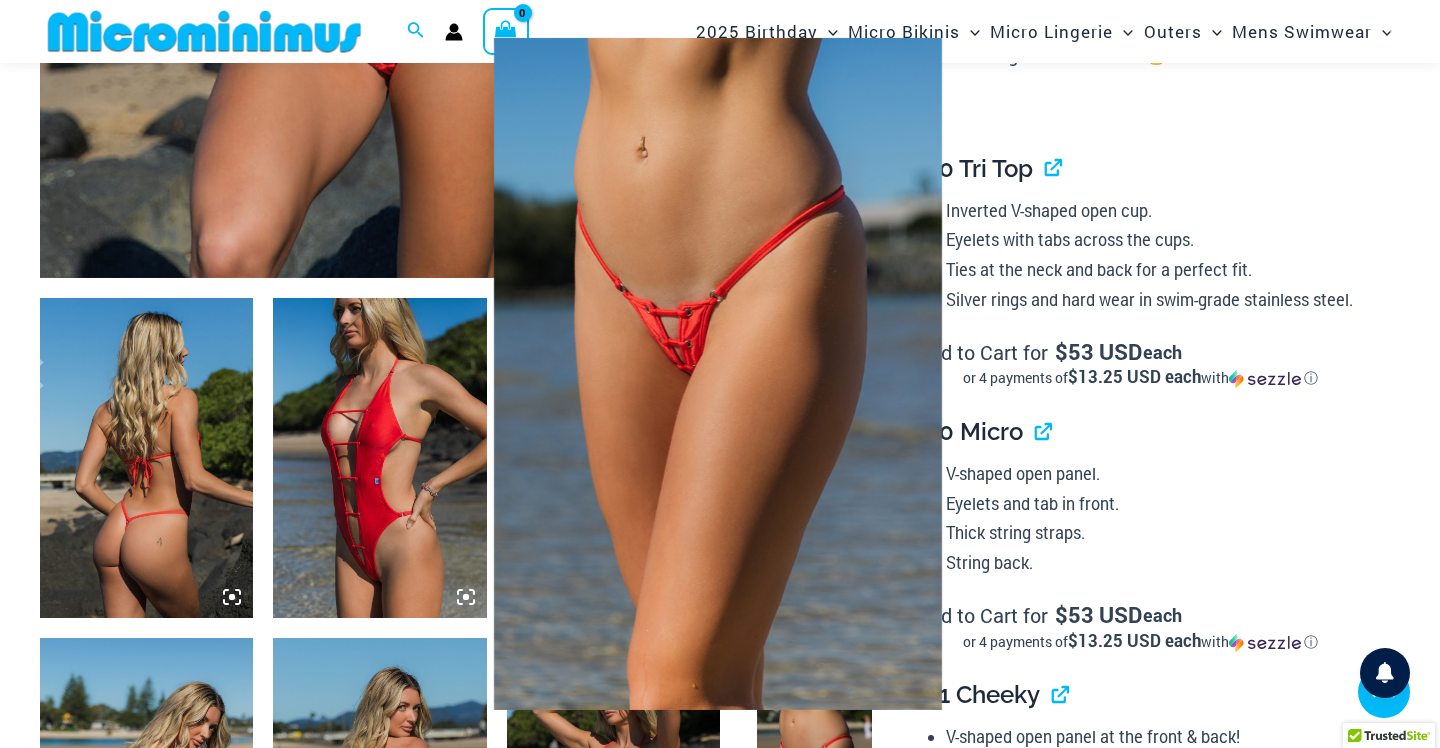 click at bounding box center [717, 373] 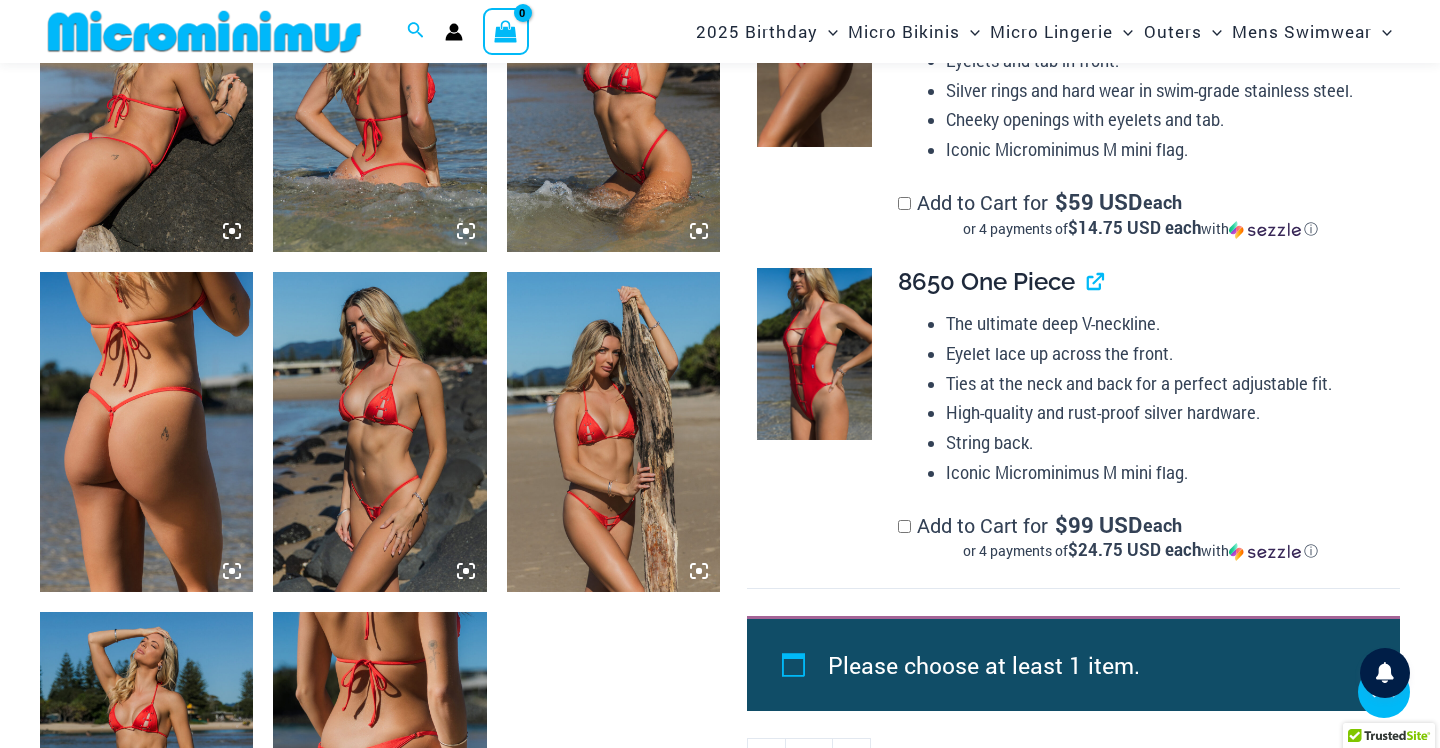 scroll, scrollTop: 1620, scrollLeft: 0, axis: vertical 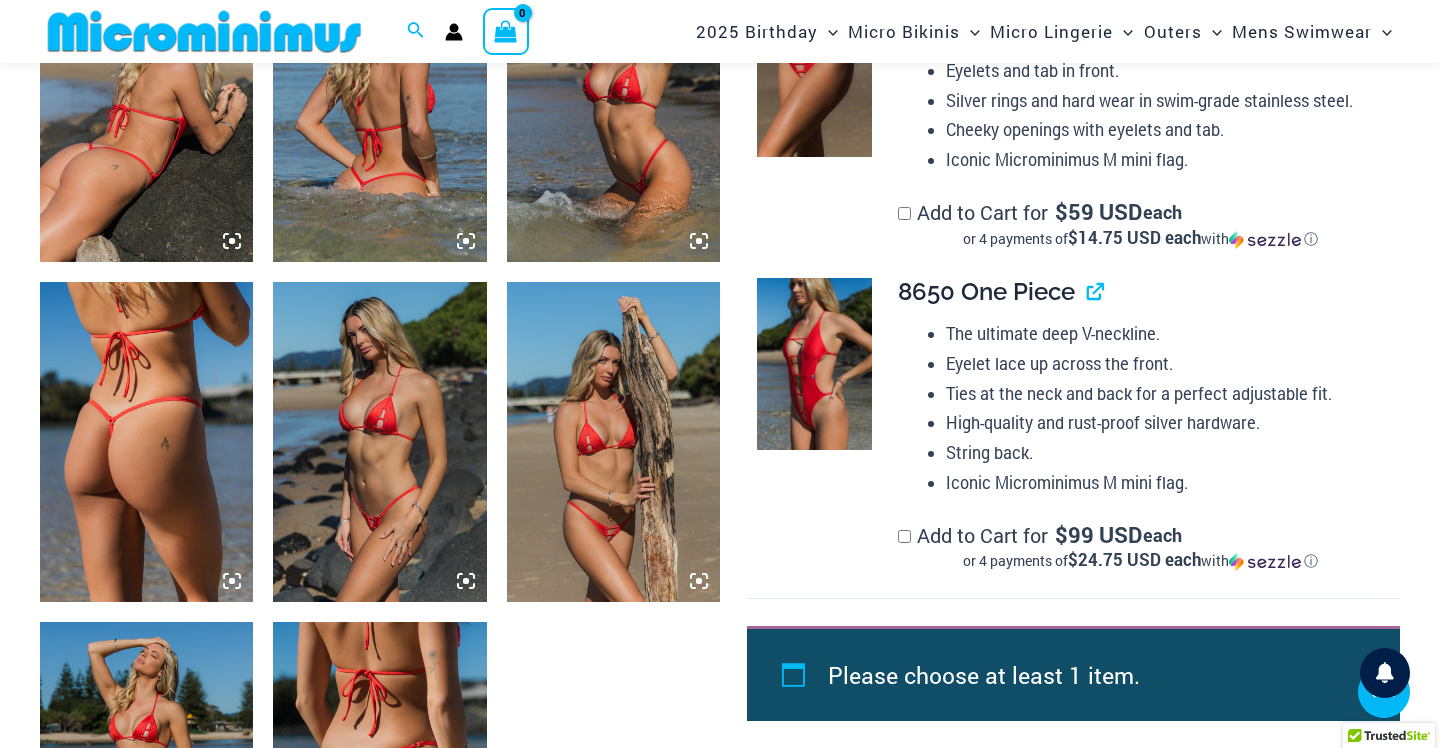 click at bounding box center [814, 364] 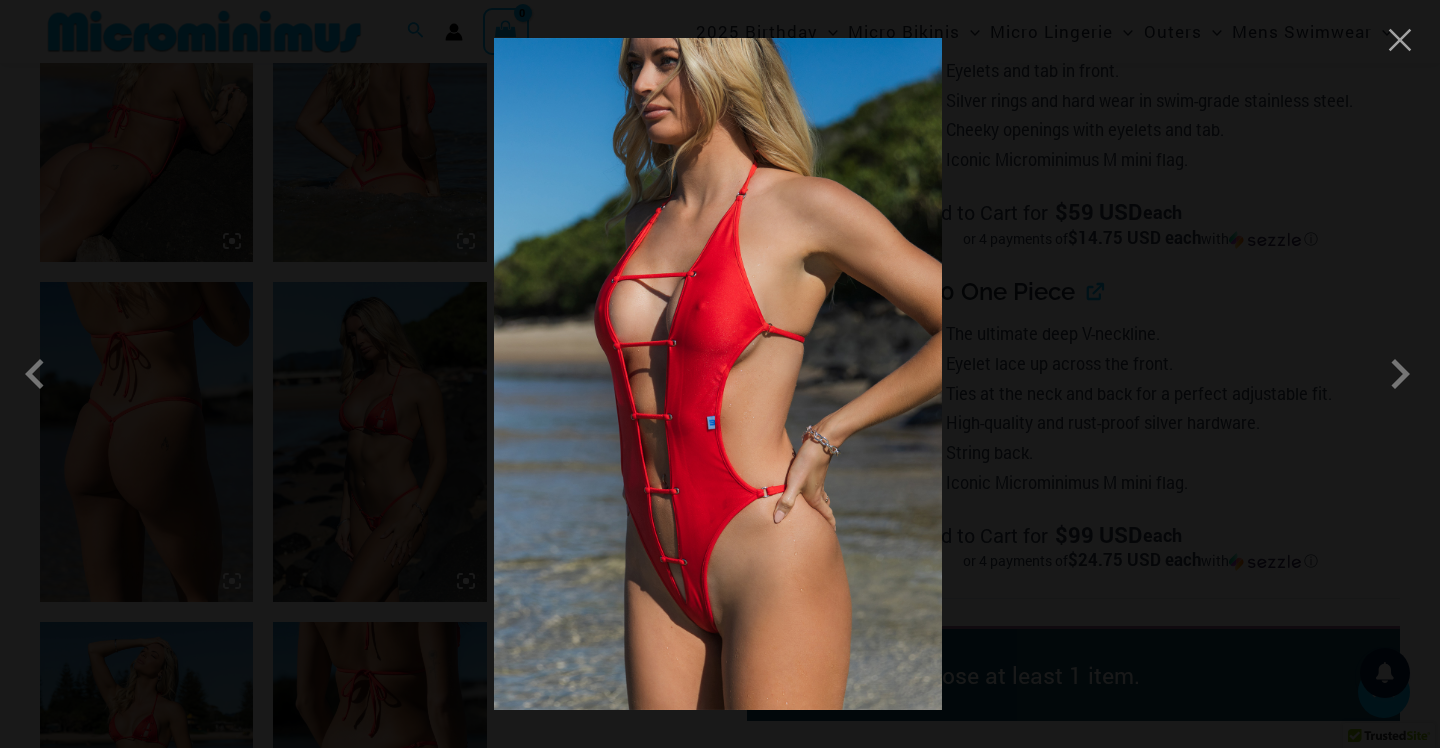 click at bounding box center [720, 374] 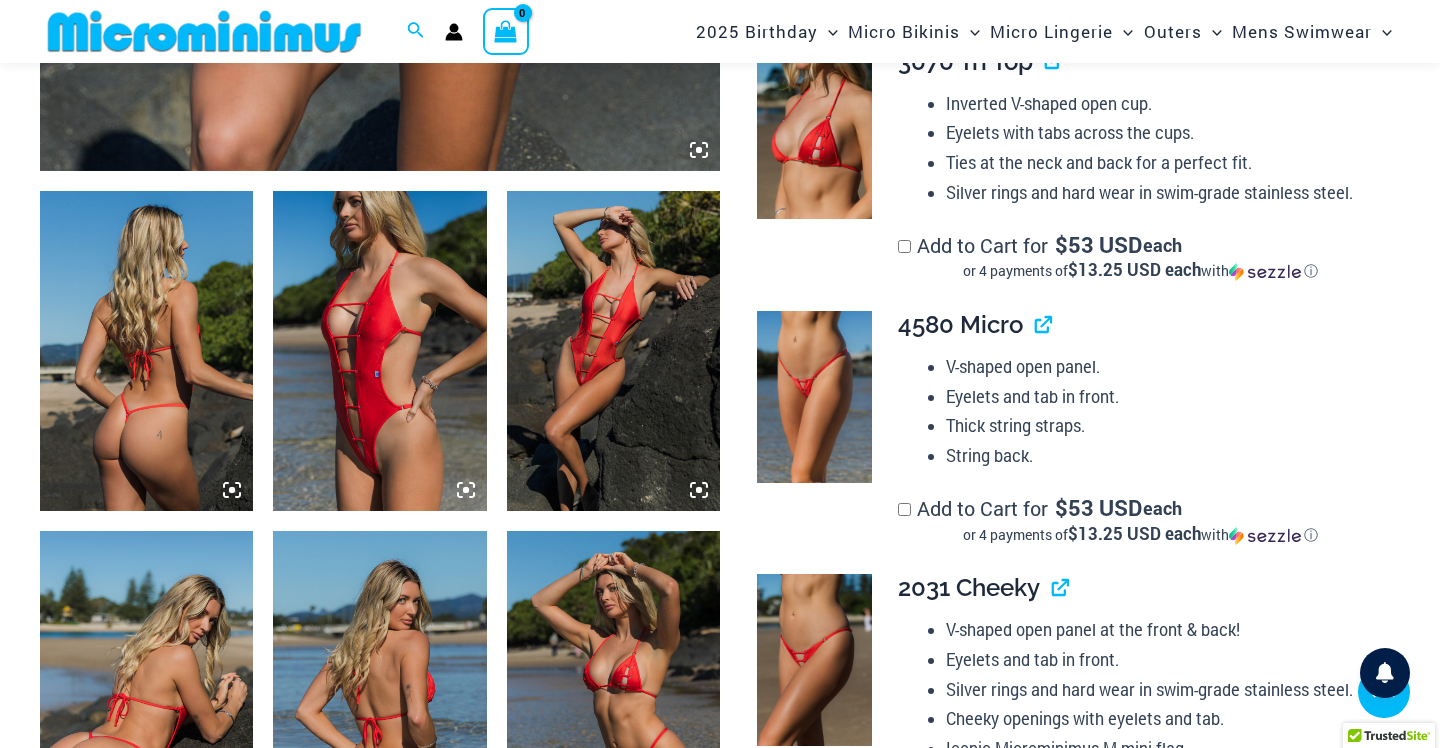 scroll, scrollTop: 982, scrollLeft: 0, axis: vertical 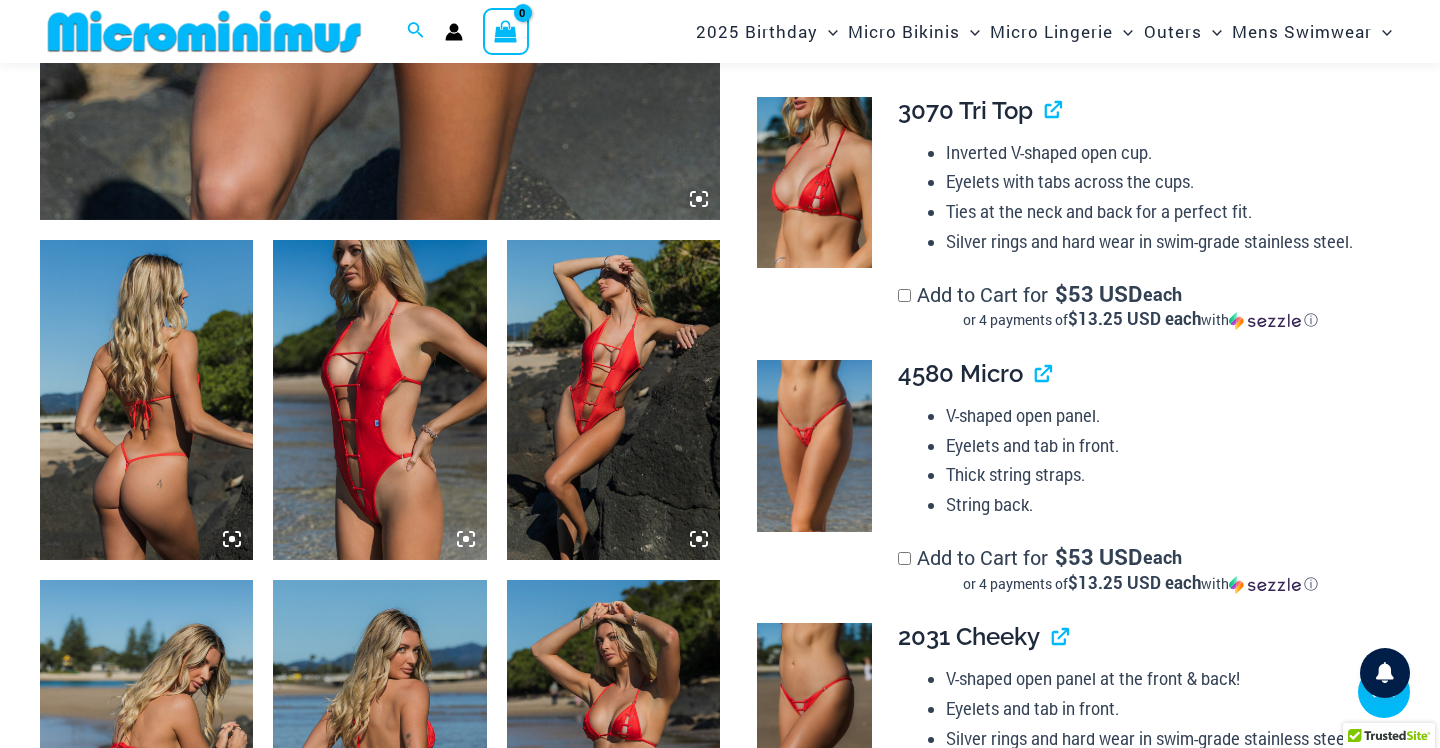 click at bounding box center (379, 400) 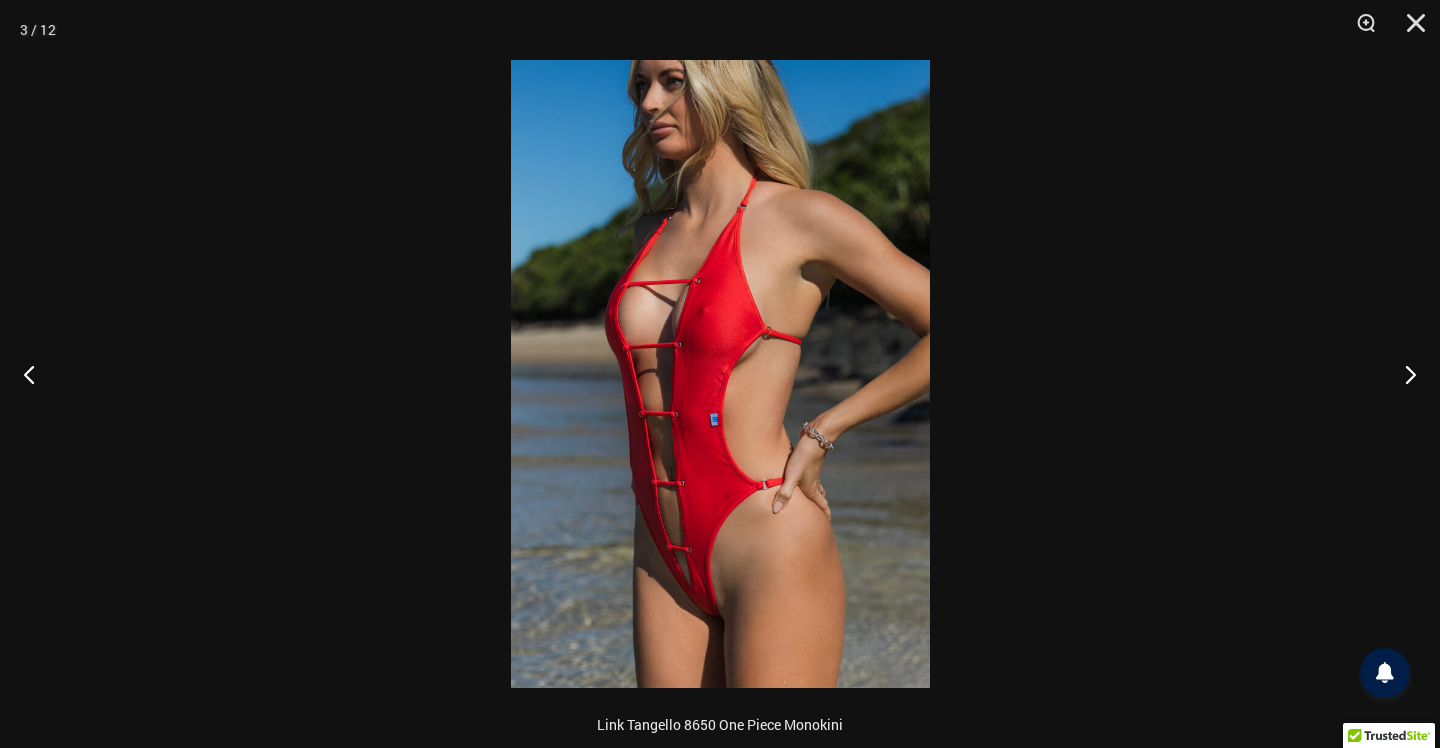 click at bounding box center [720, 374] 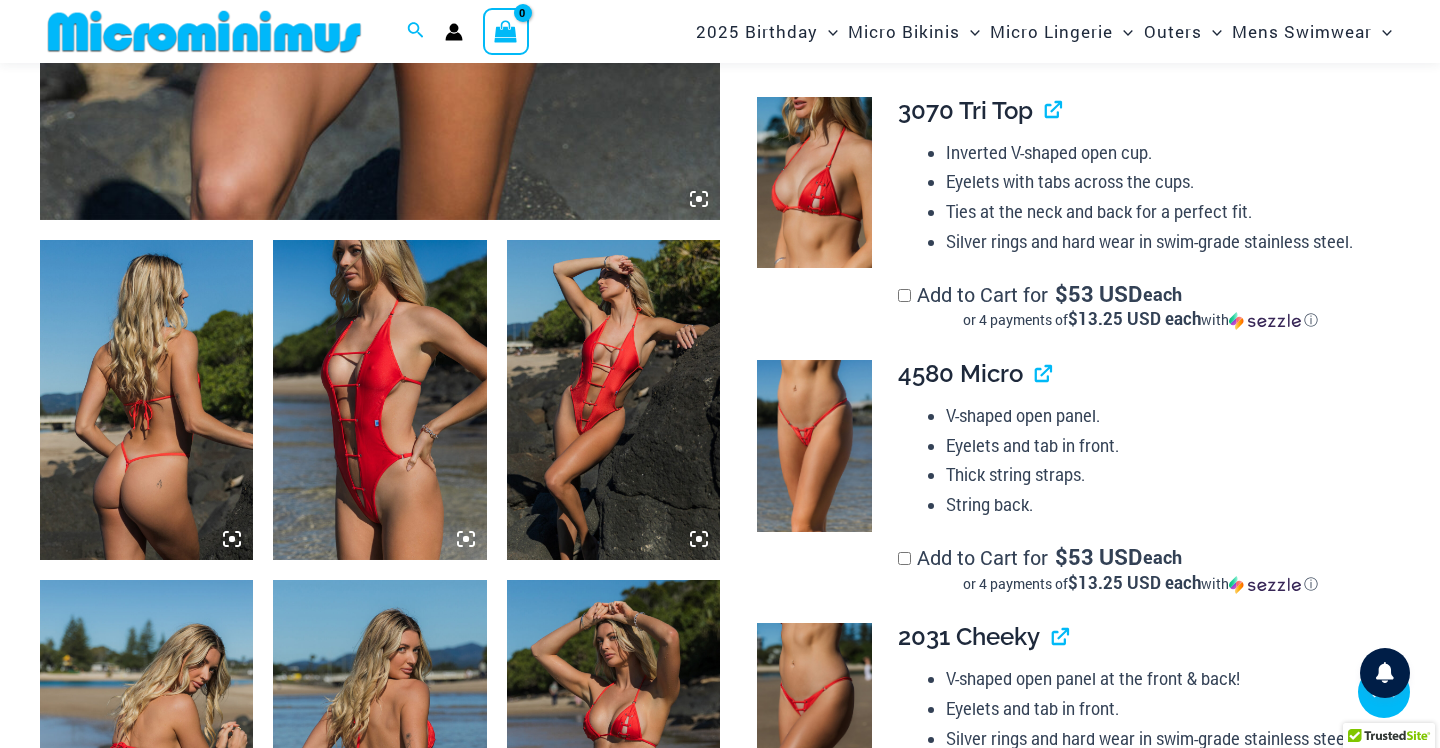 scroll, scrollTop: 622, scrollLeft: 0, axis: vertical 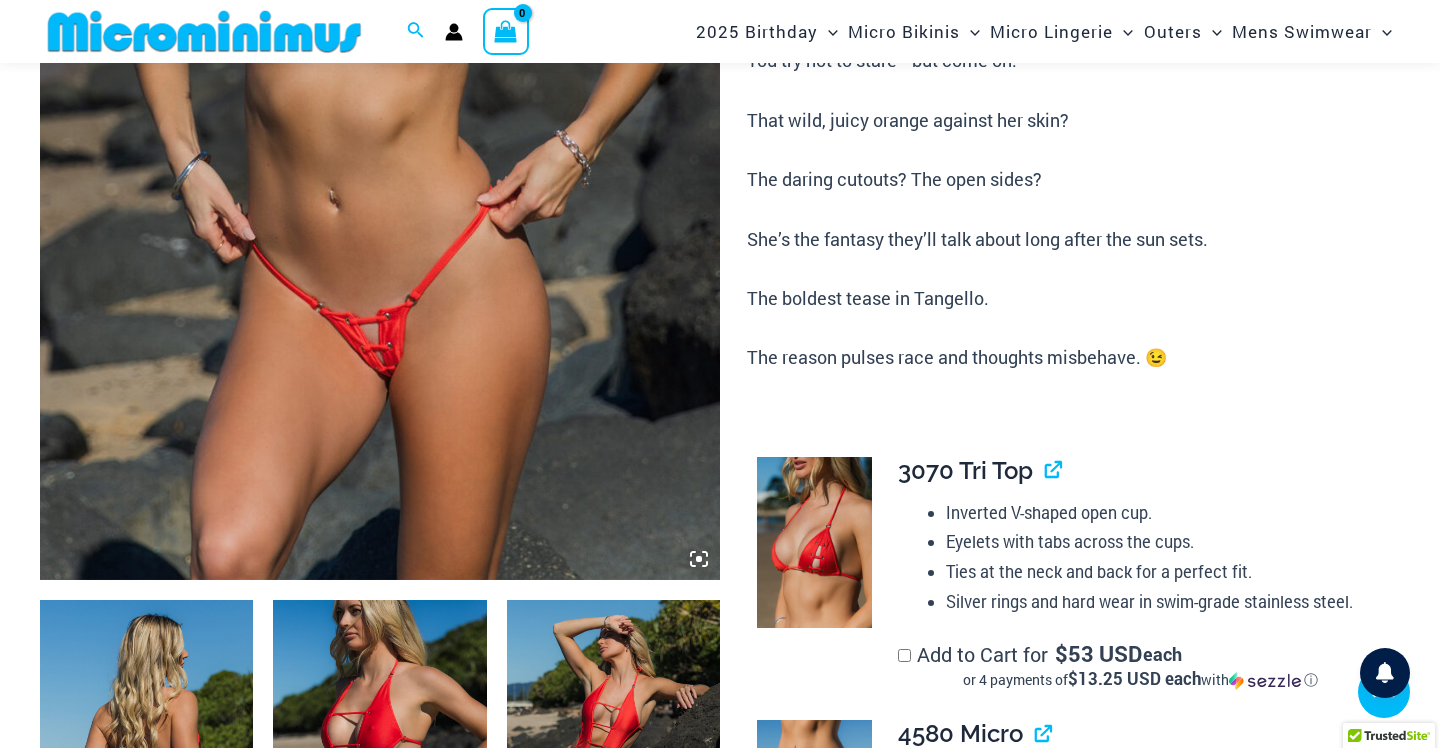 click at bounding box center (380, 70) 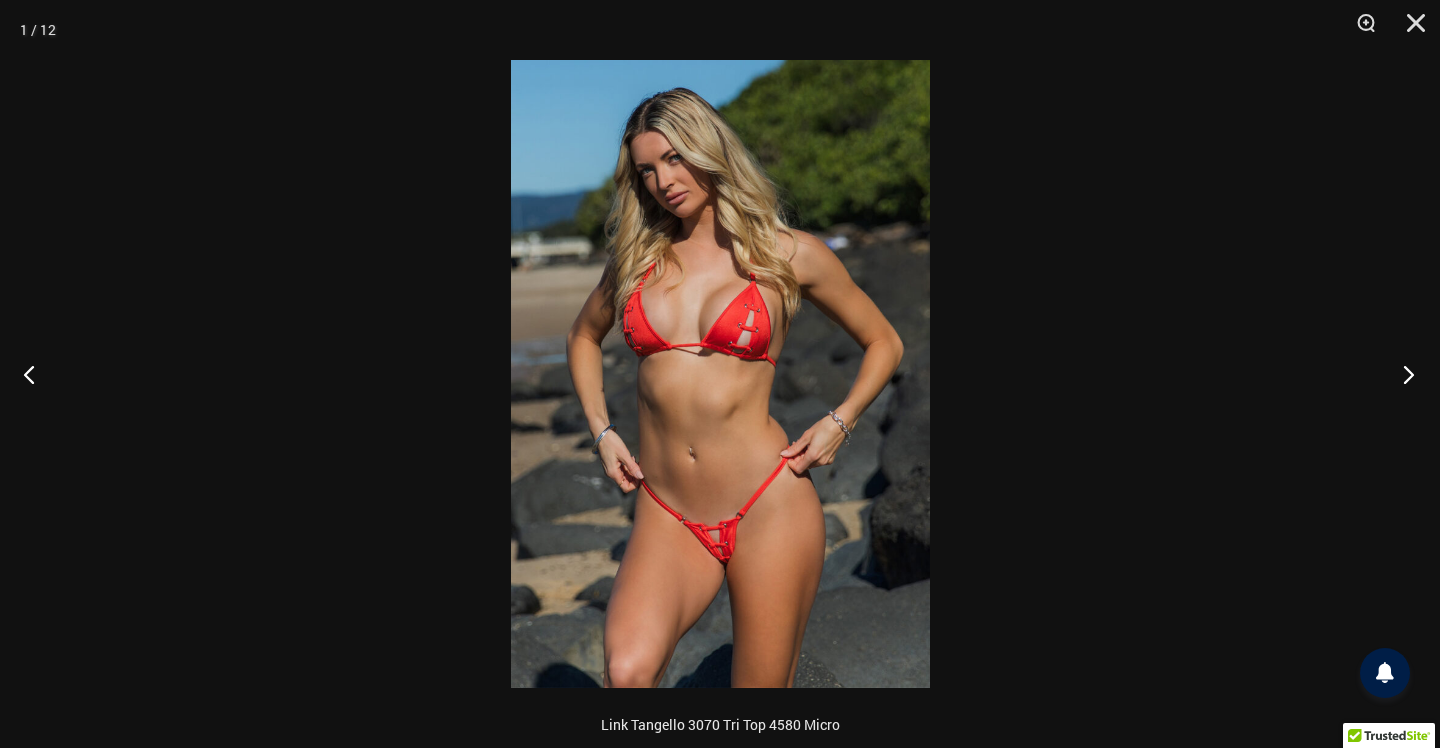 click at bounding box center [1402, 374] 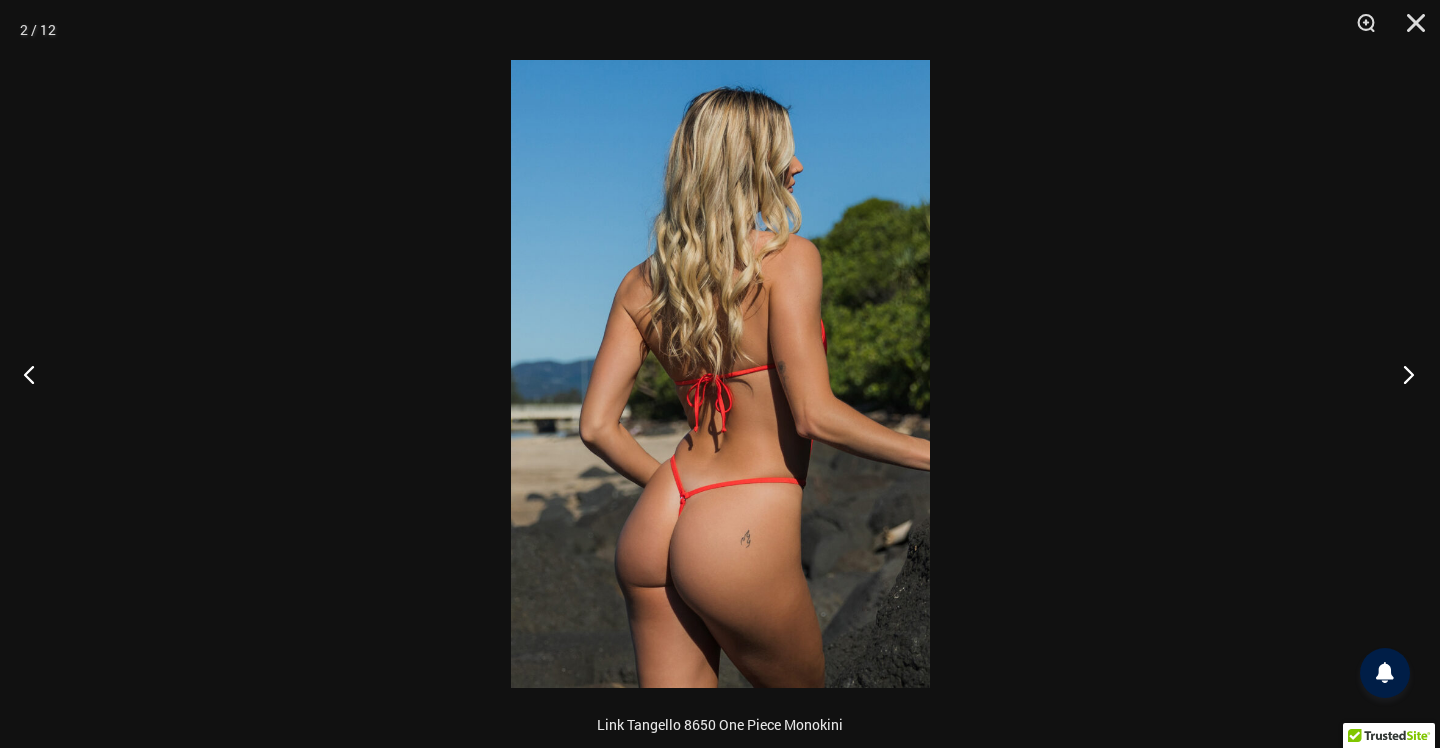 click at bounding box center [1402, 374] 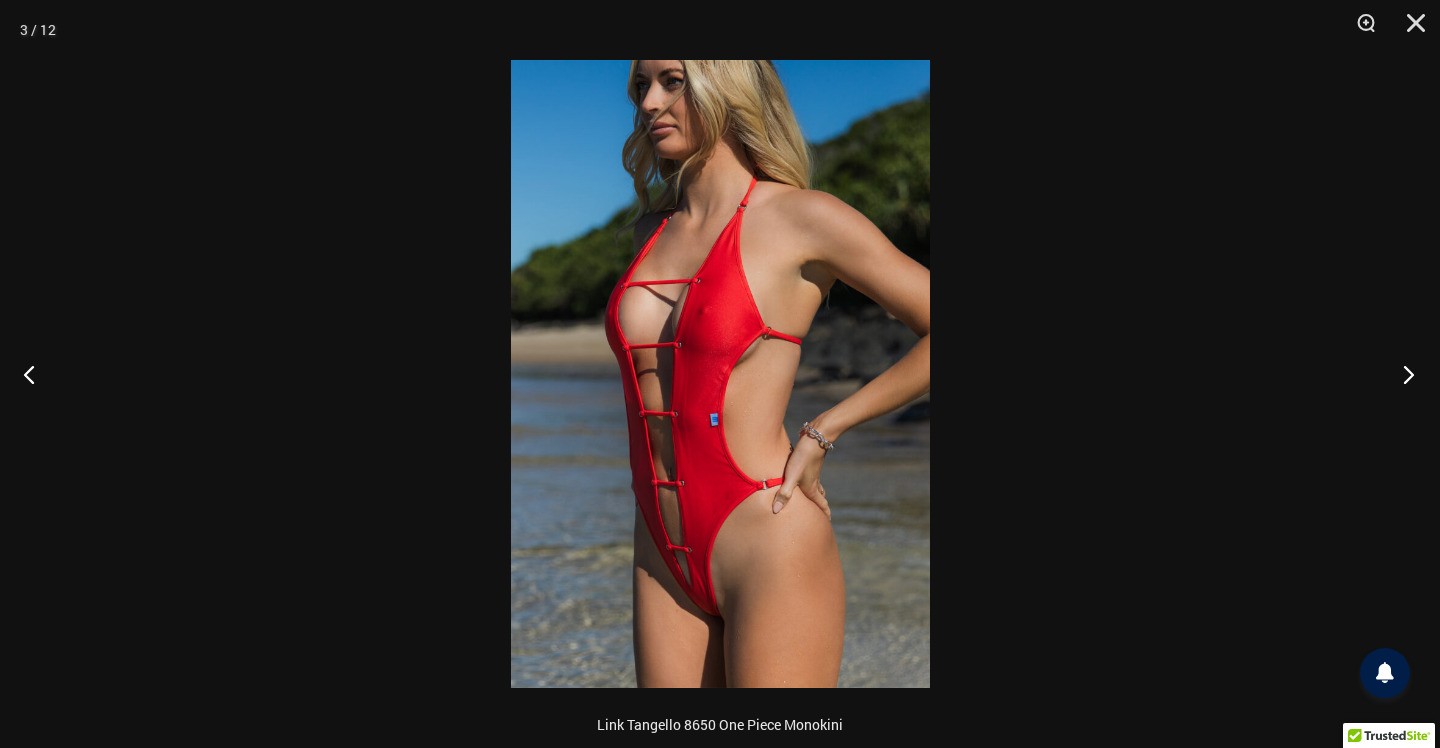 click at bounding box center (1402, 374) 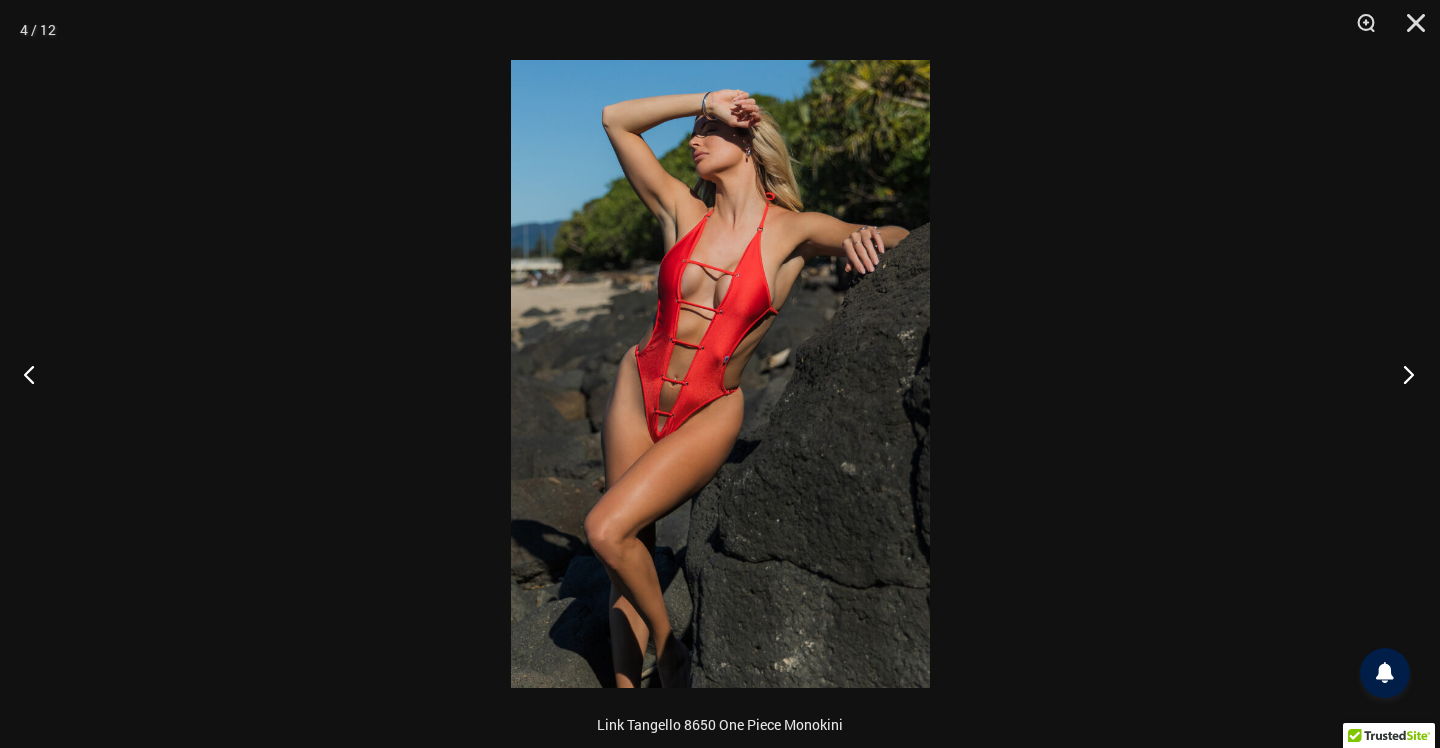 click at bounding box center (1402, 374) 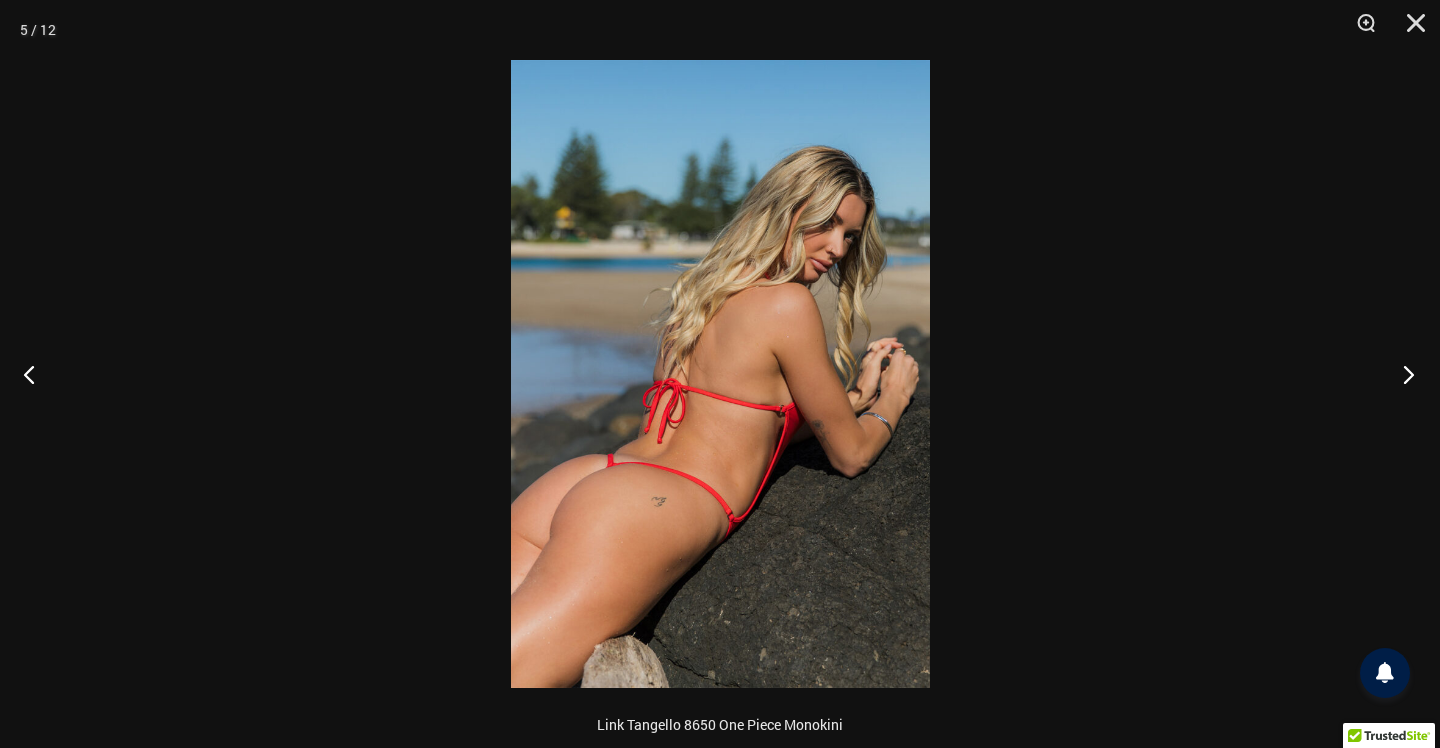 click at bounding box center [1402, 374] 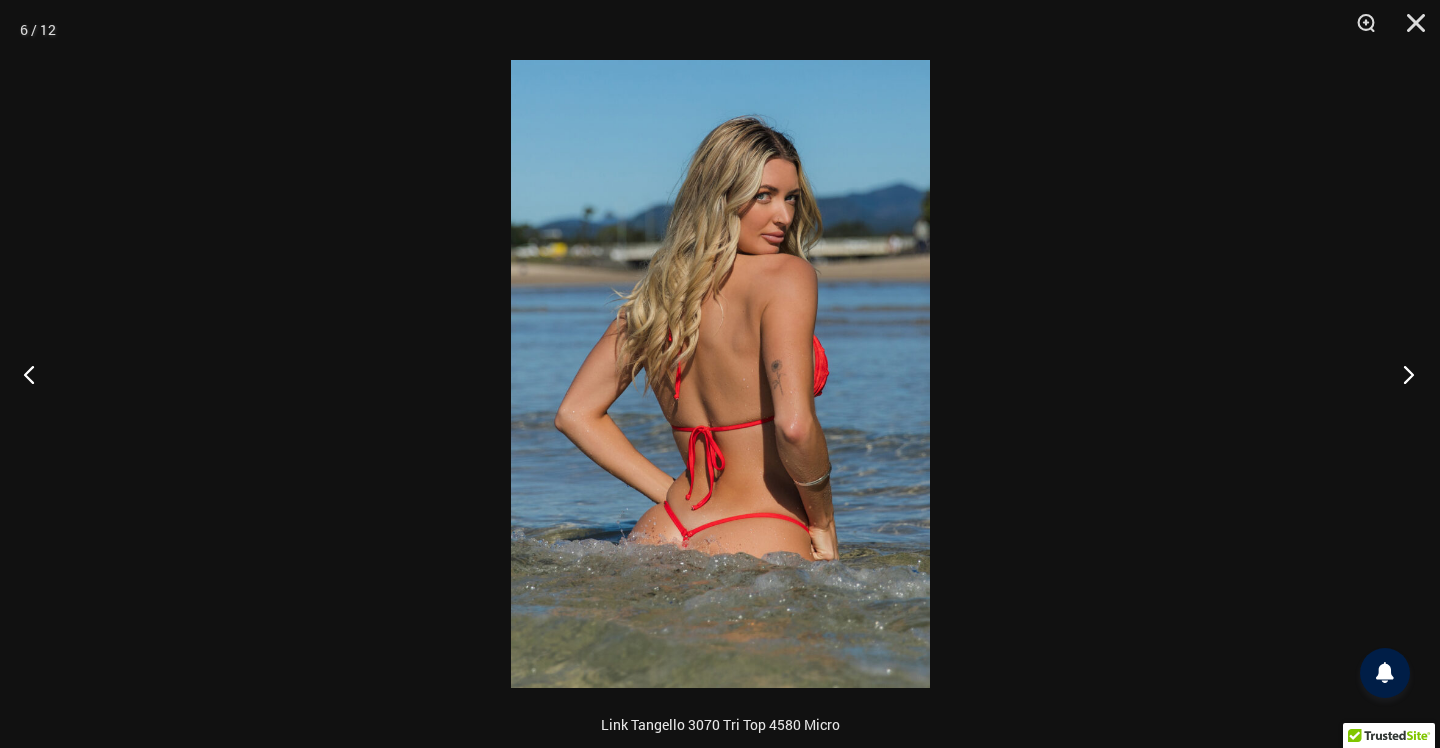 click at bounding box center (1402, 374) 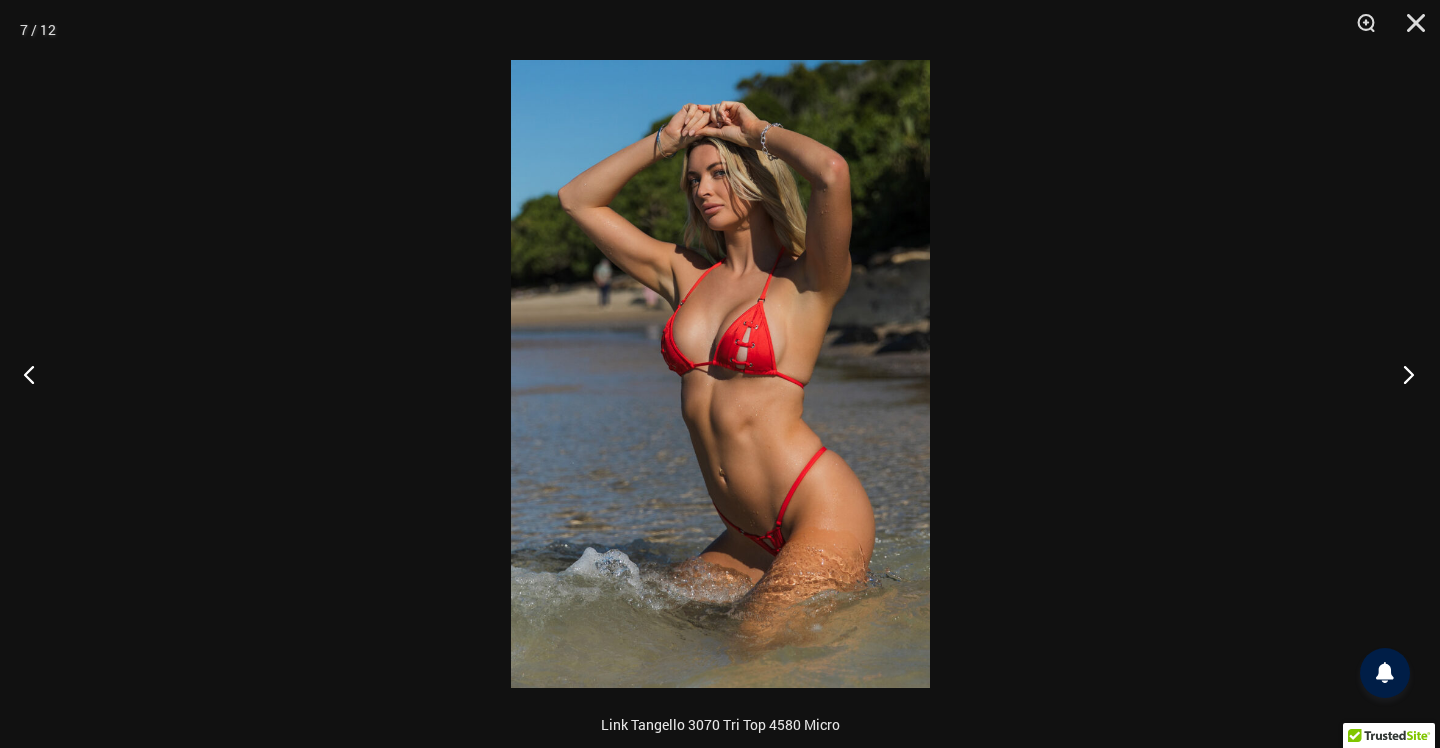 click at bounding box center (1402, 374) 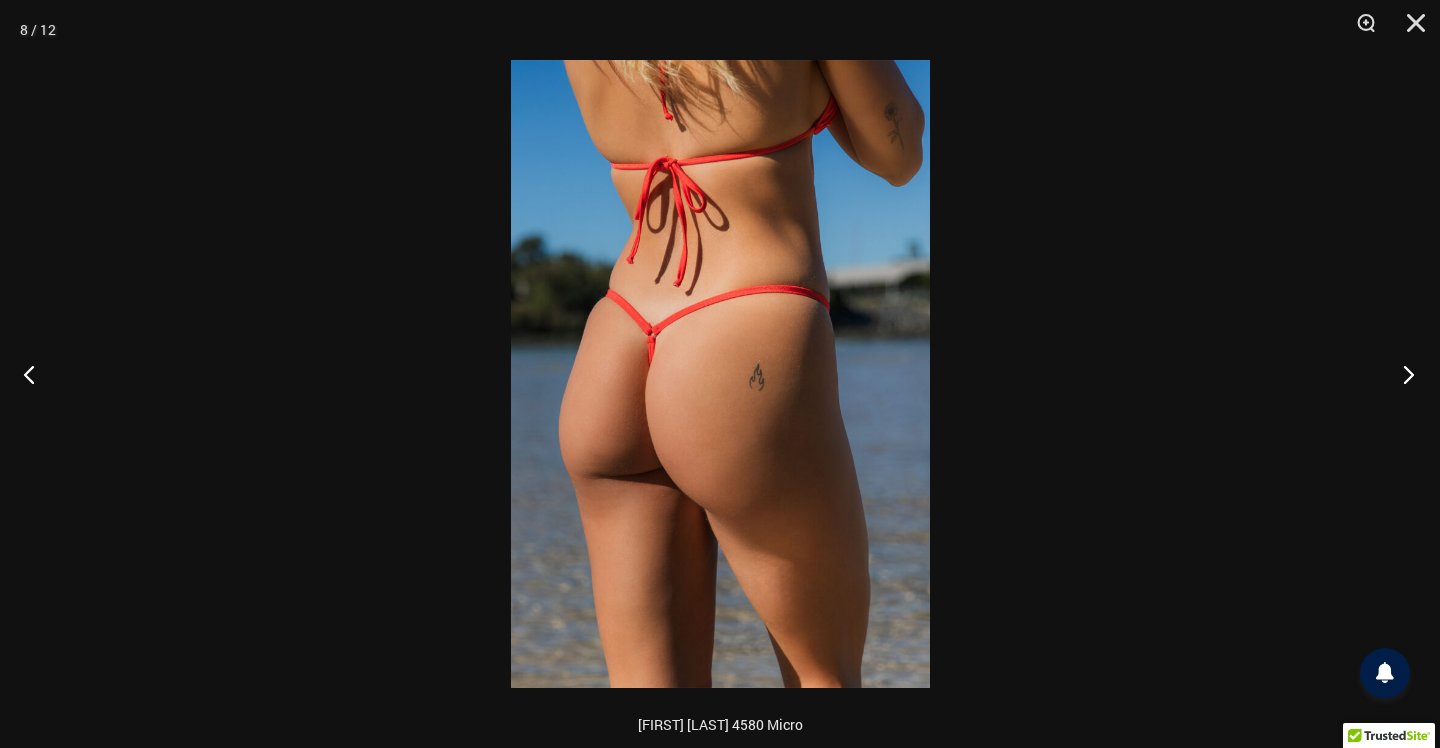 click at bounding box center (1402, 374) 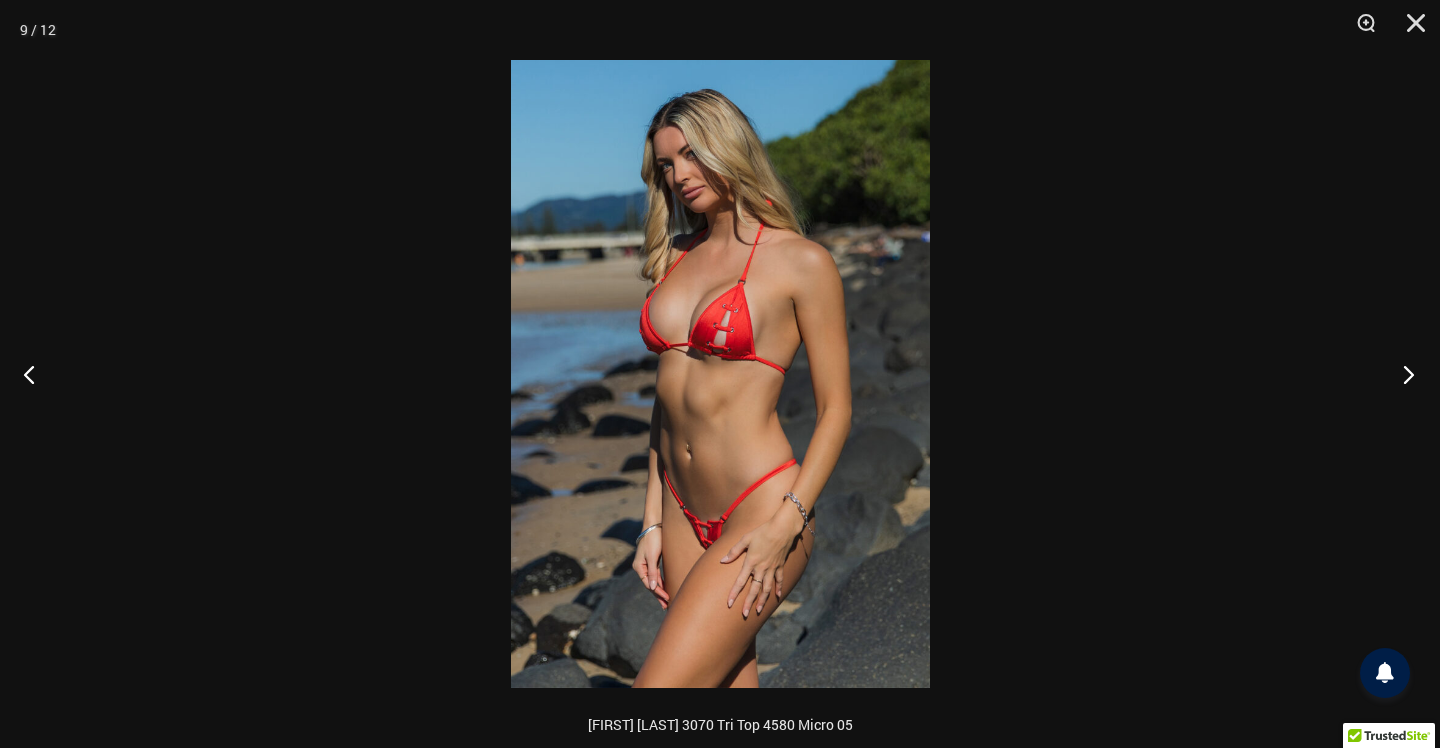 click at bounding box center [1402, 374] 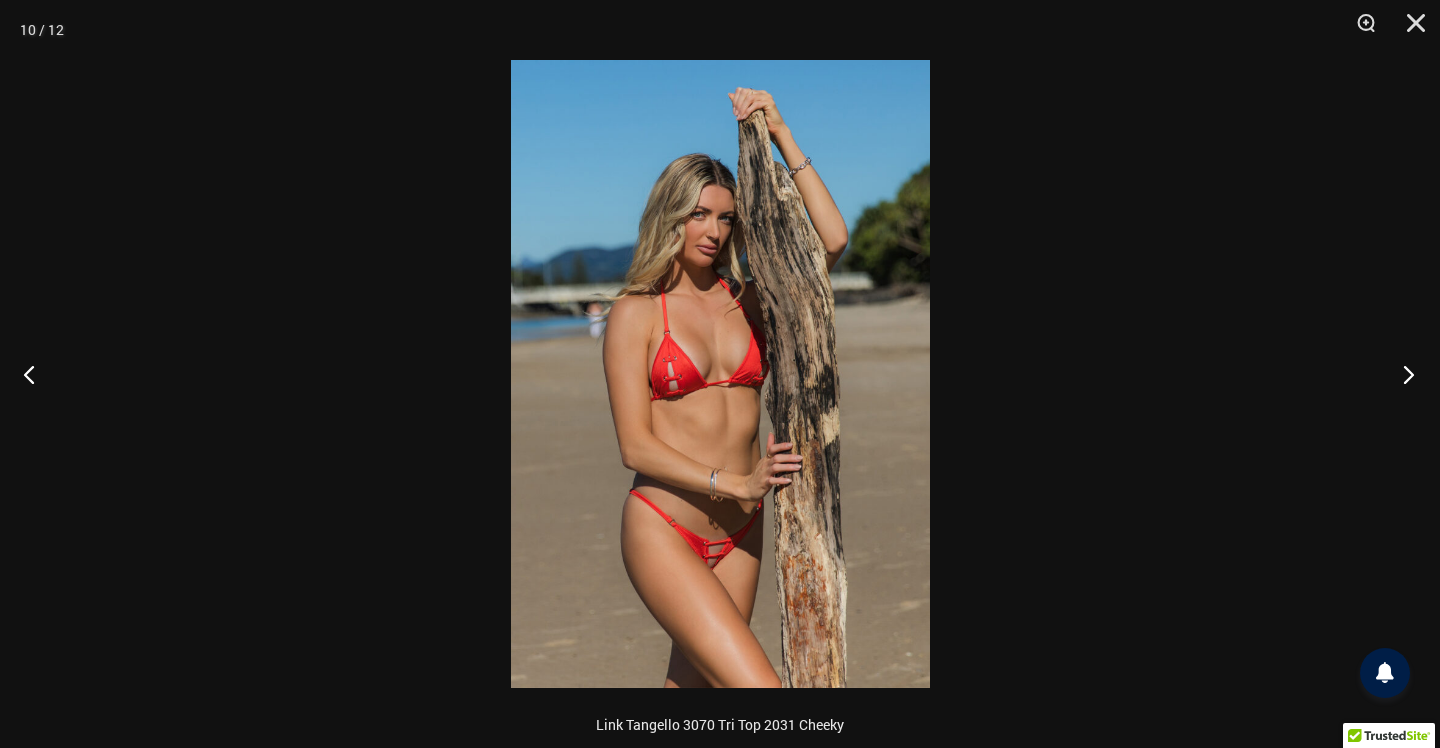 click at bounding box center [1402, 374] 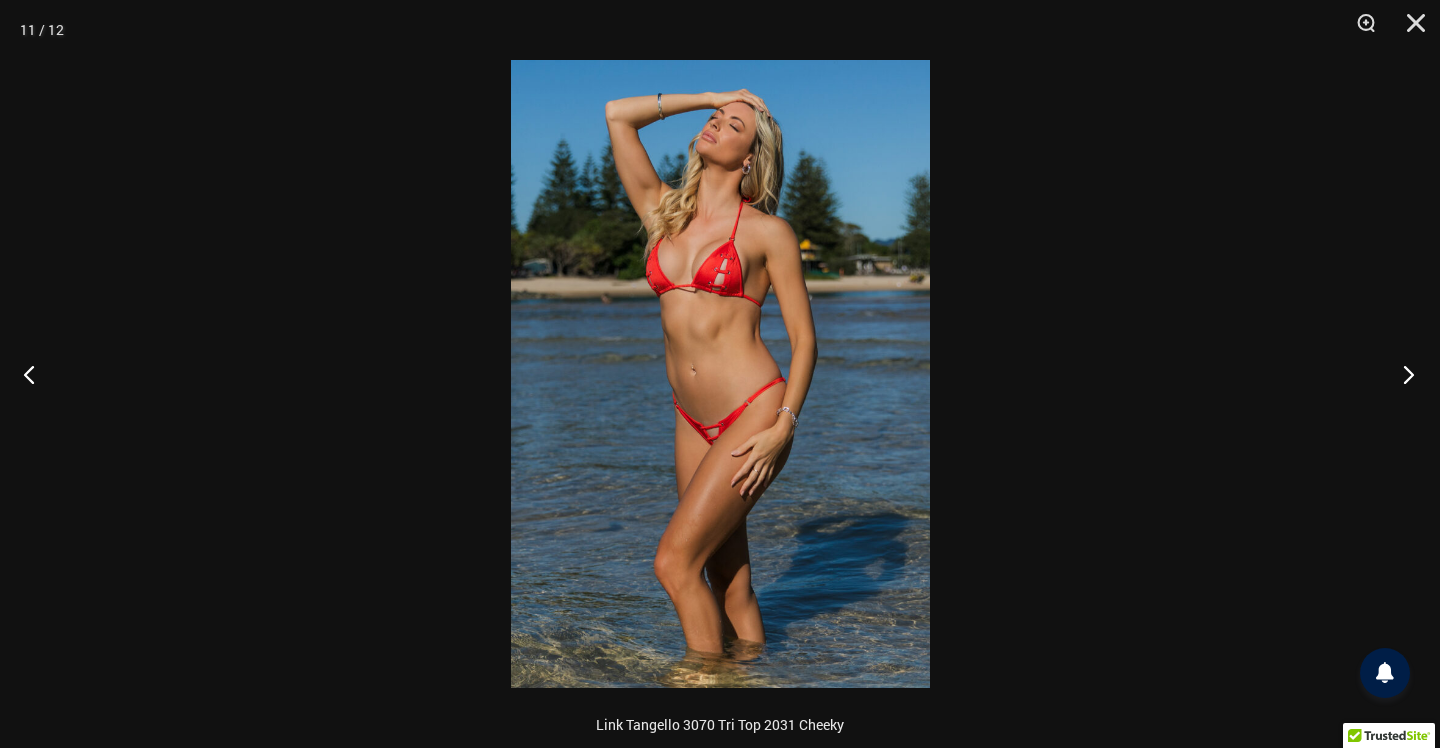 click at bounding box center (1402, 374) 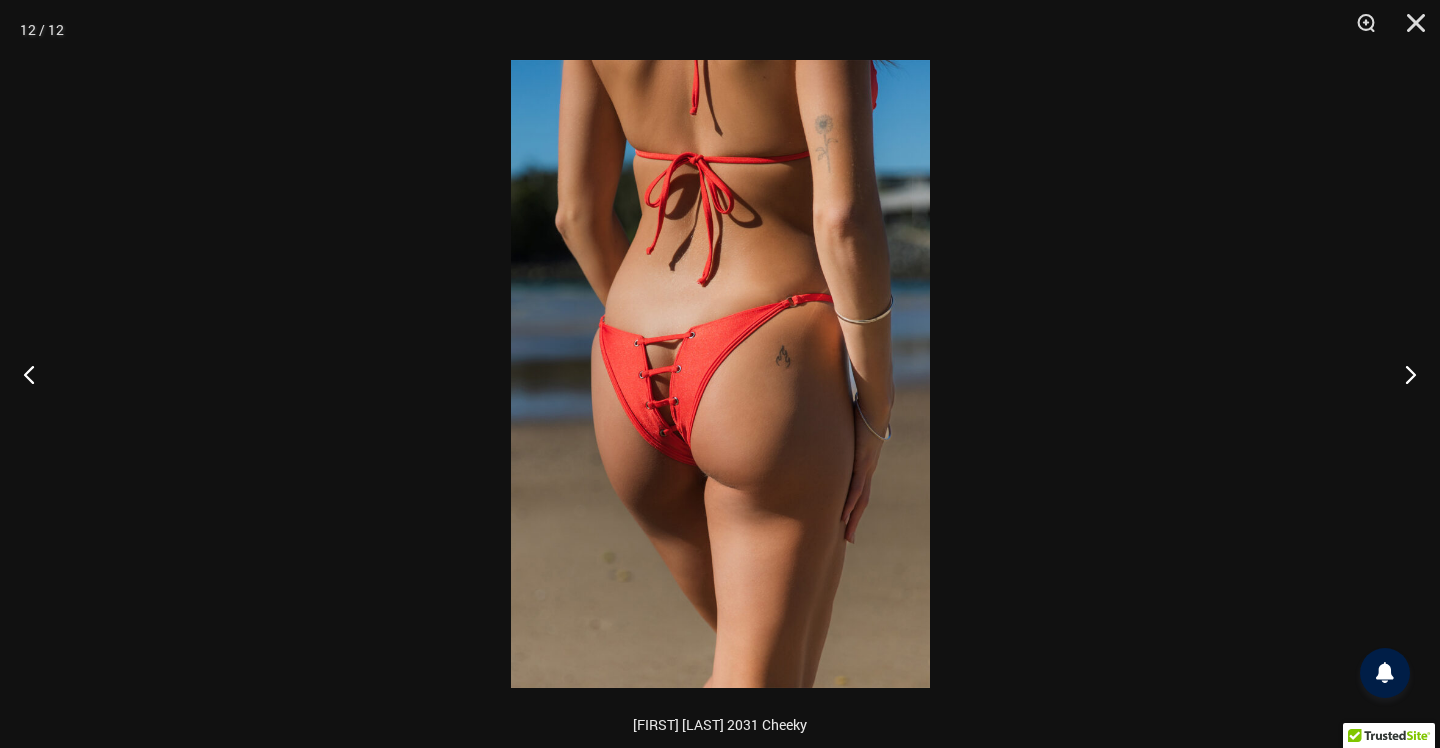 click at bounding box center (720, 374) 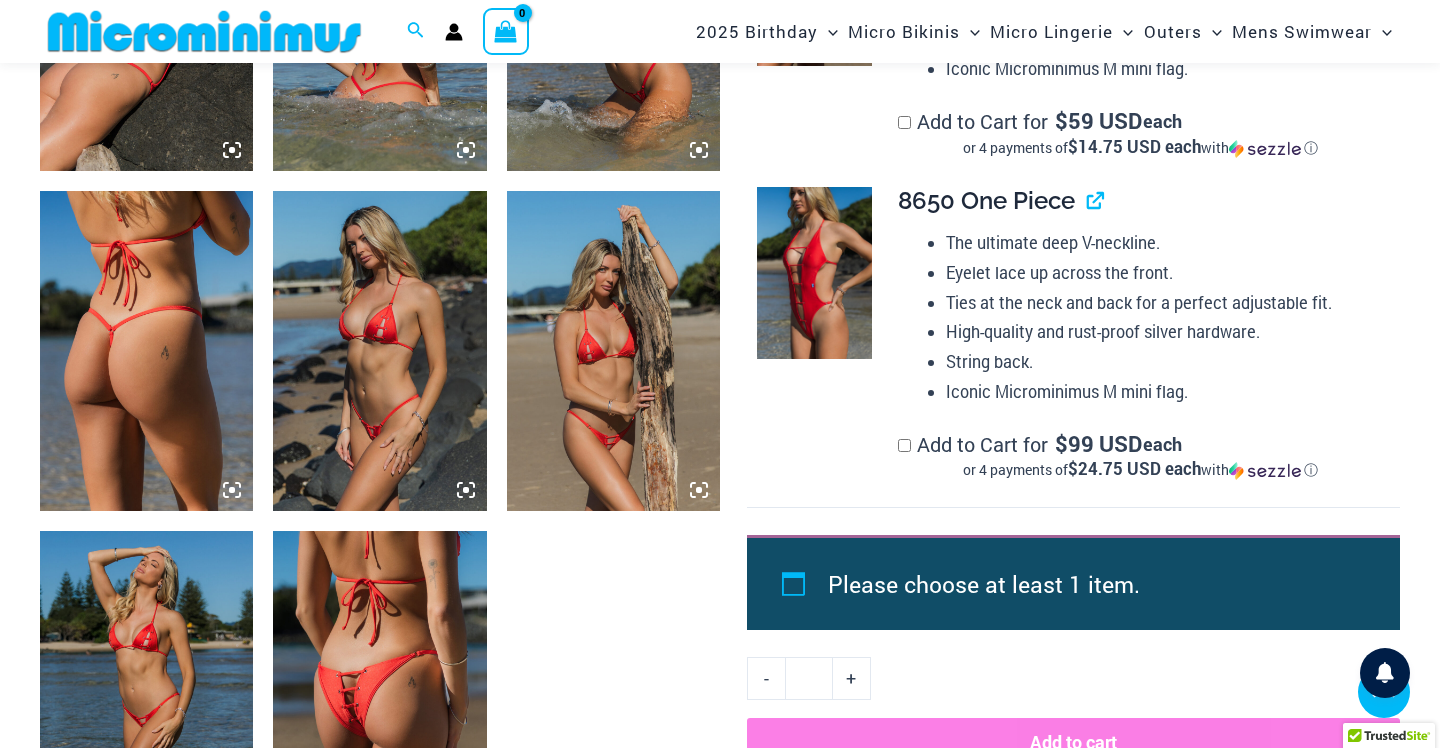 scroll, scrollTop: 1703, scrollLeft: 0, axis: vertical 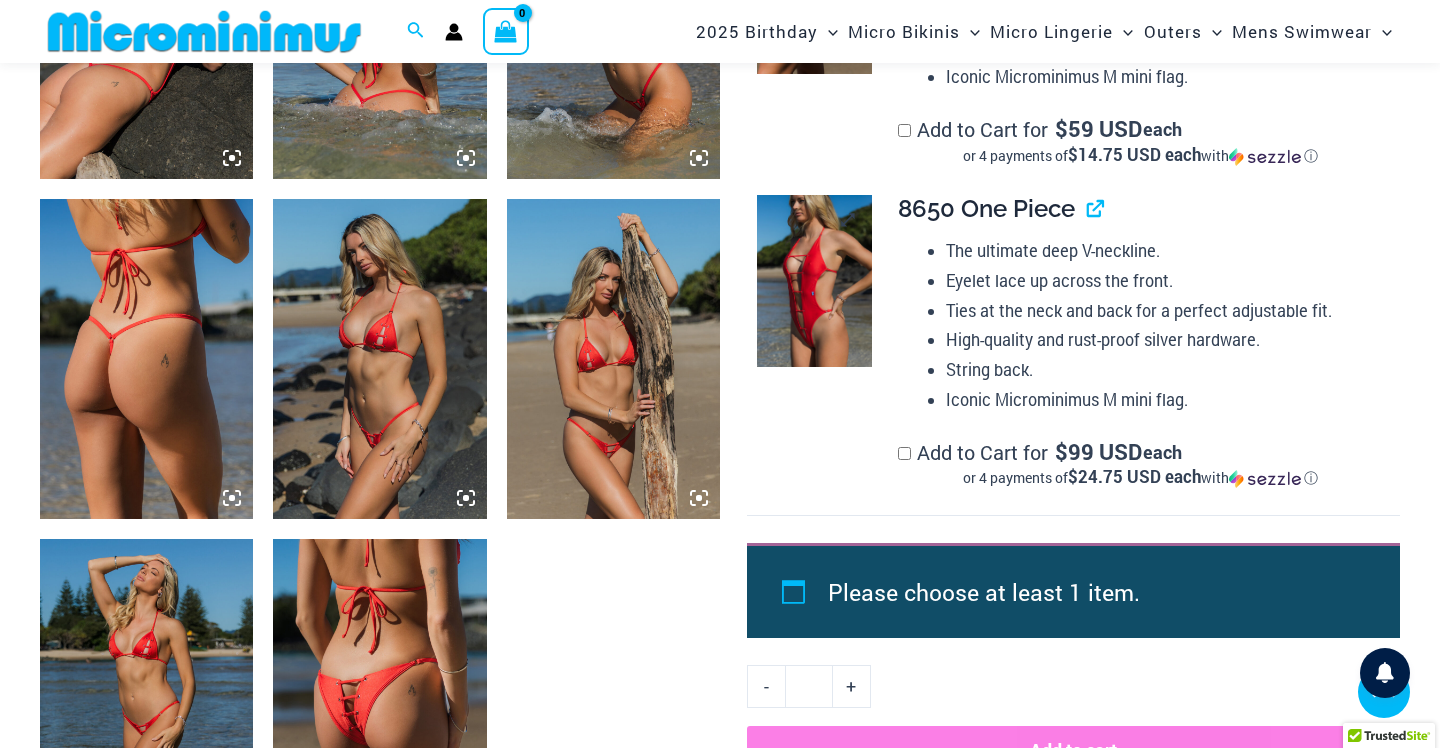 click at bounding box center (814, 281) 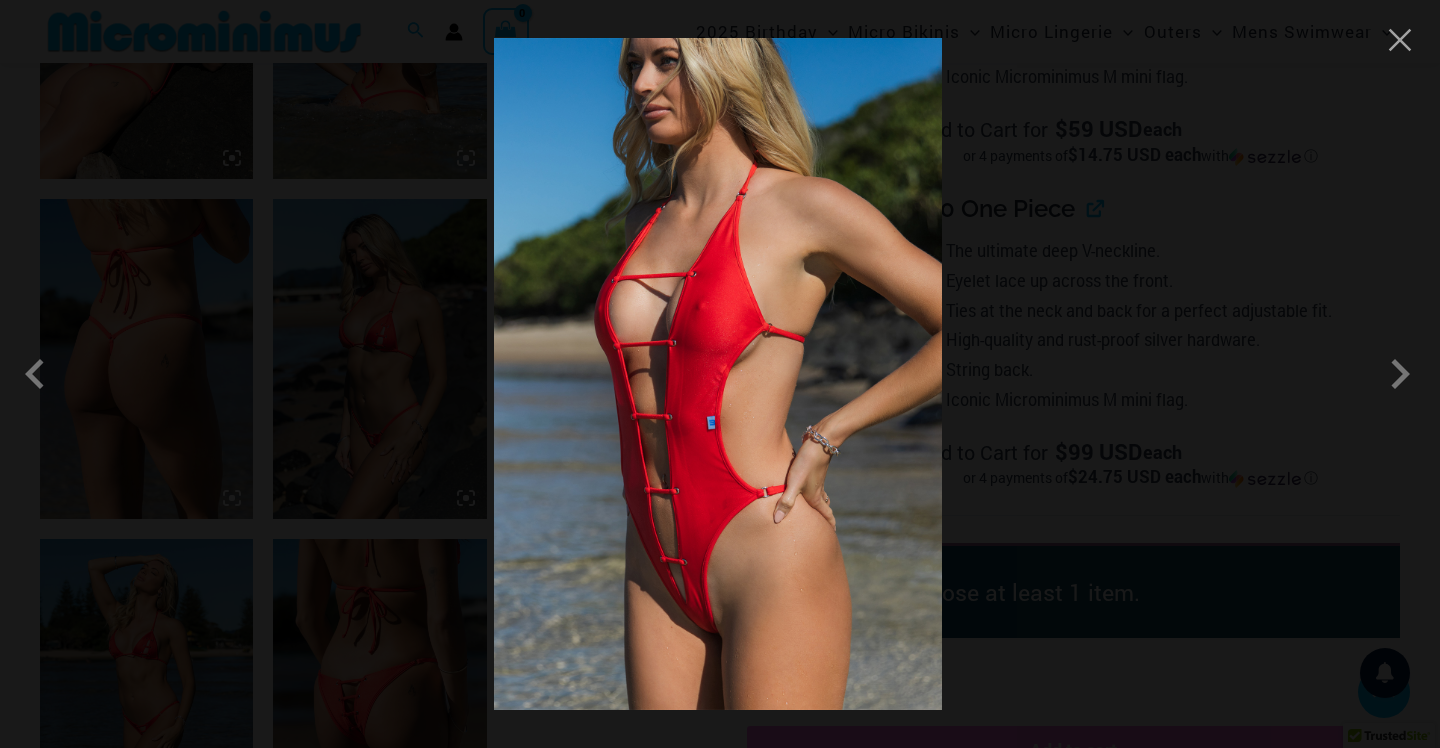 click at bounding box center [718, 374] 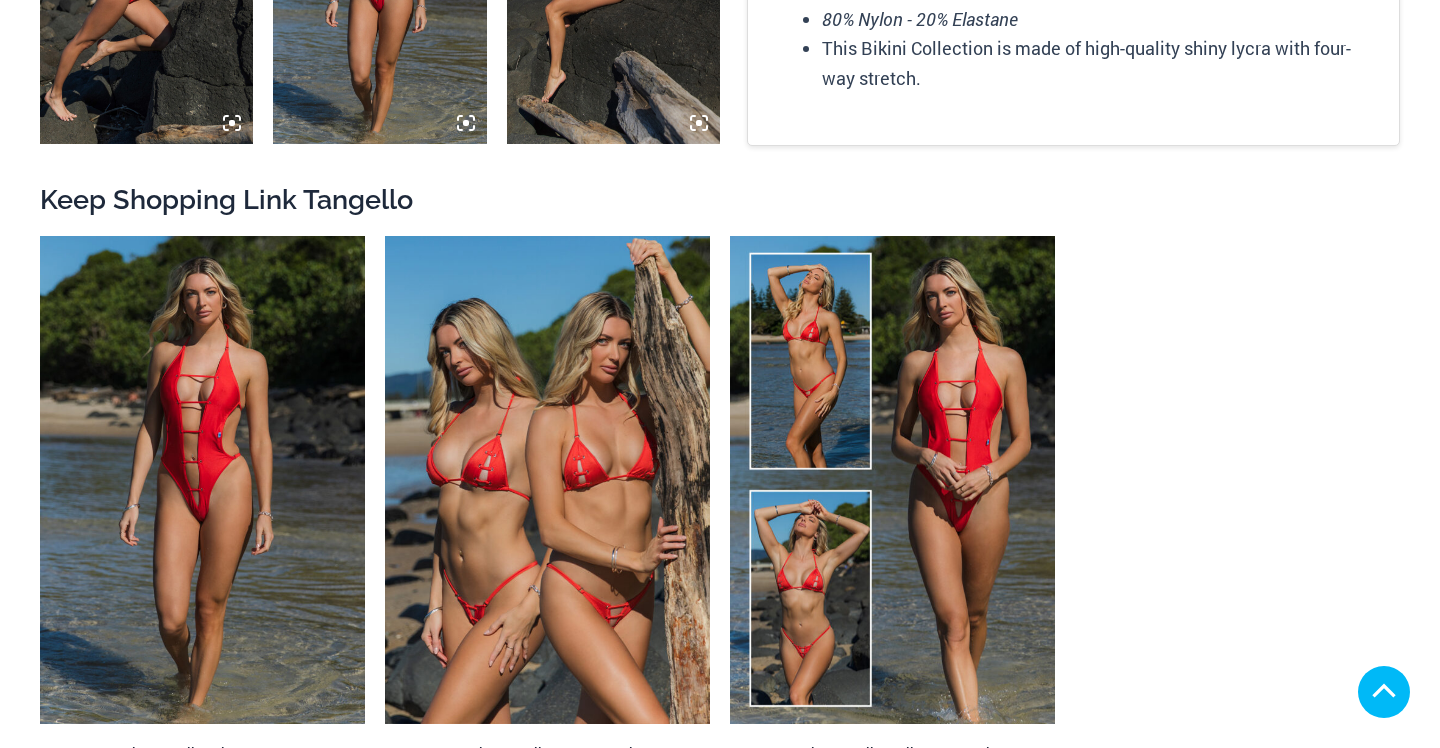 scroll, scrollTop: 2107, scrollLeft: 0, axis: vertical 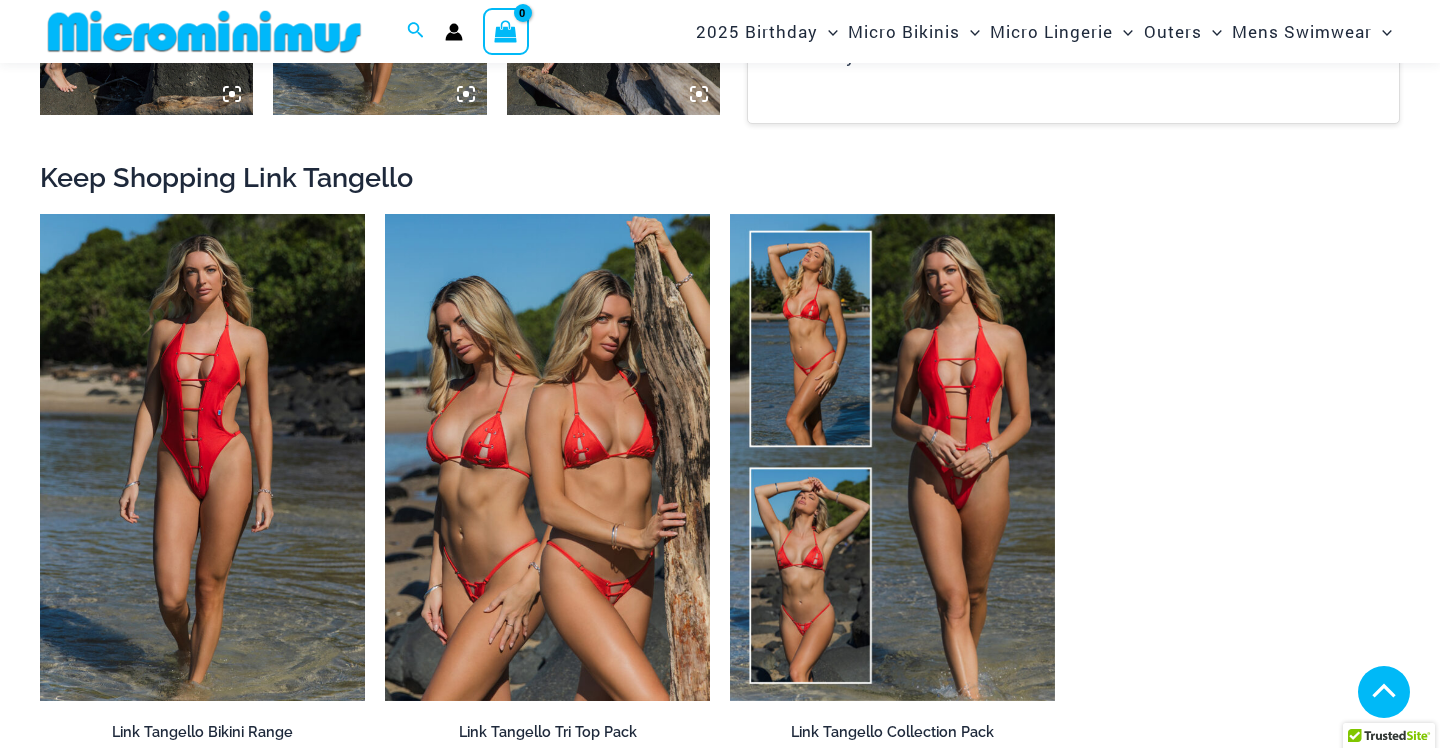 click at bounding box center [613, -725] 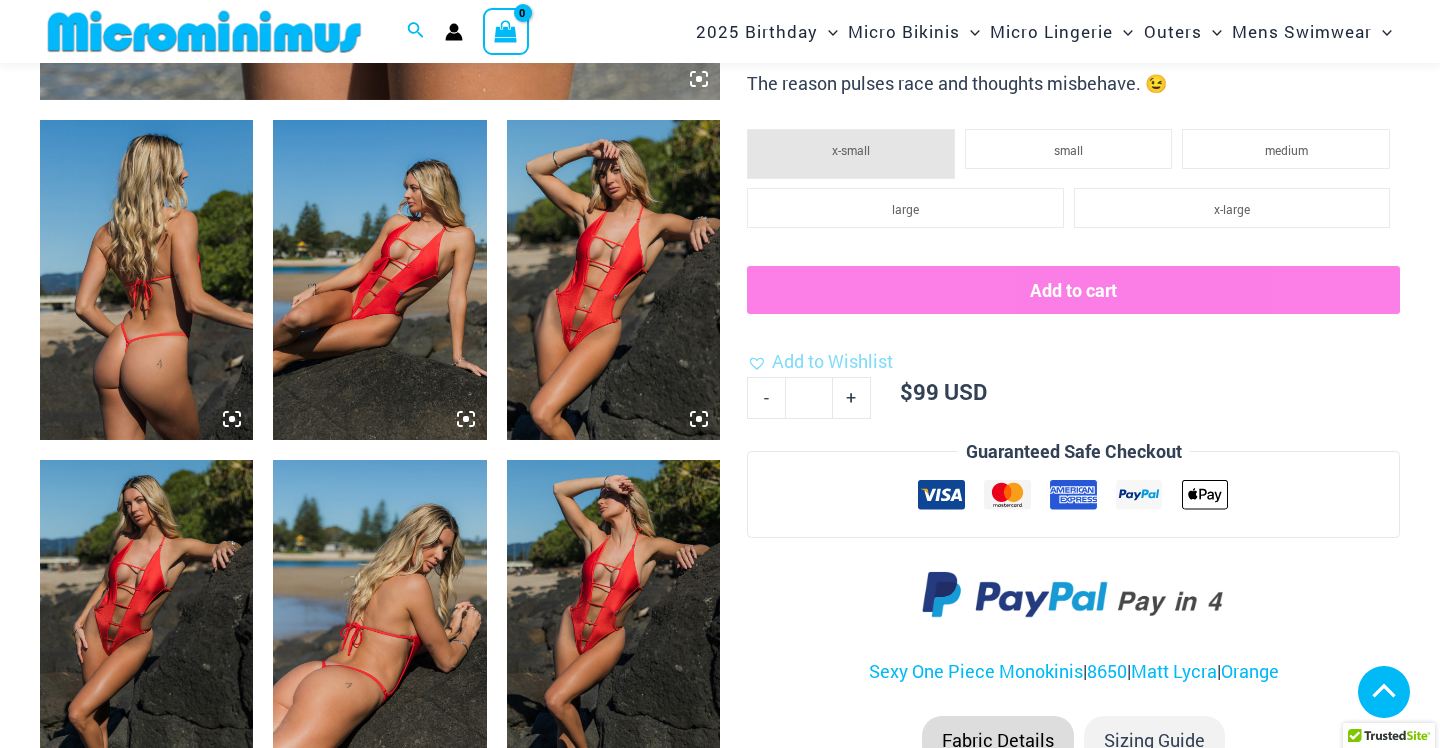 click at bounding box center (613, 280) 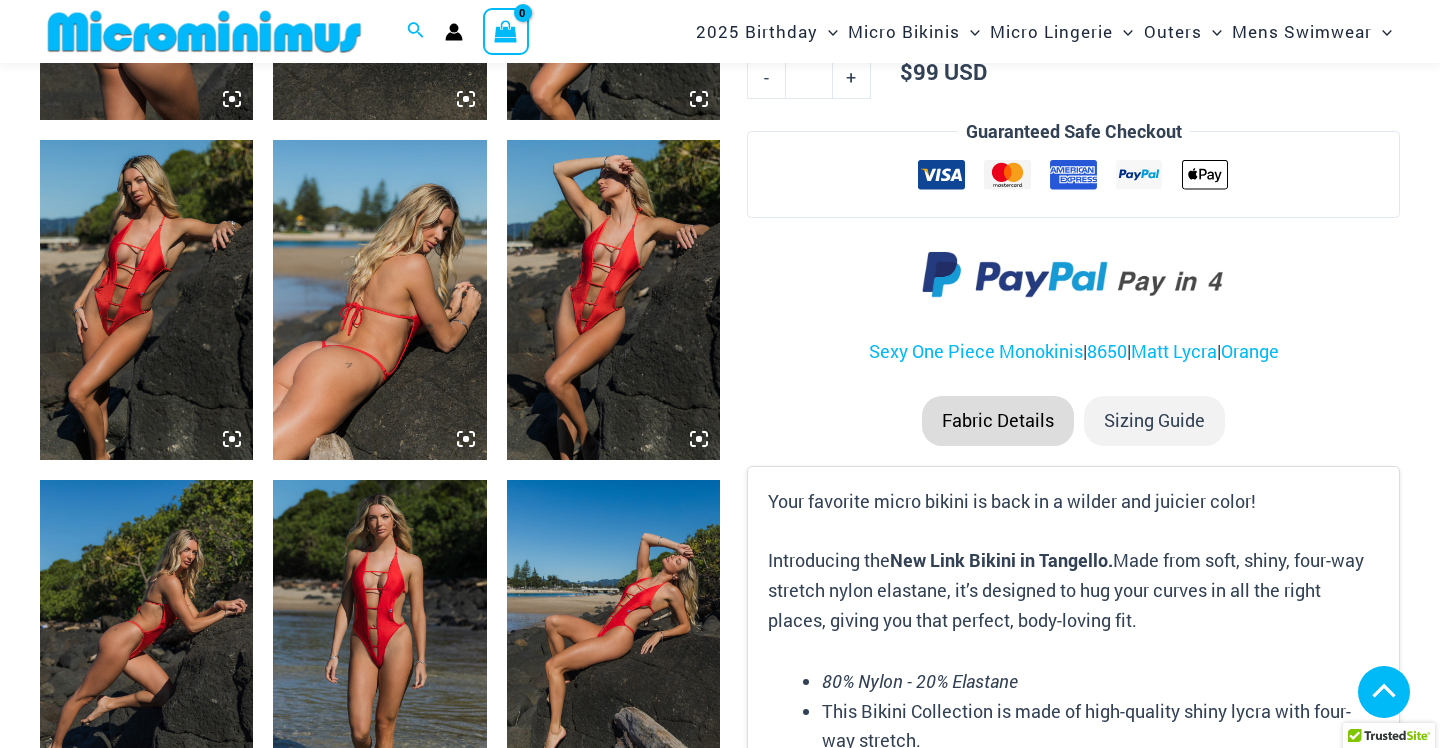 click at bounding box center (613, 300) 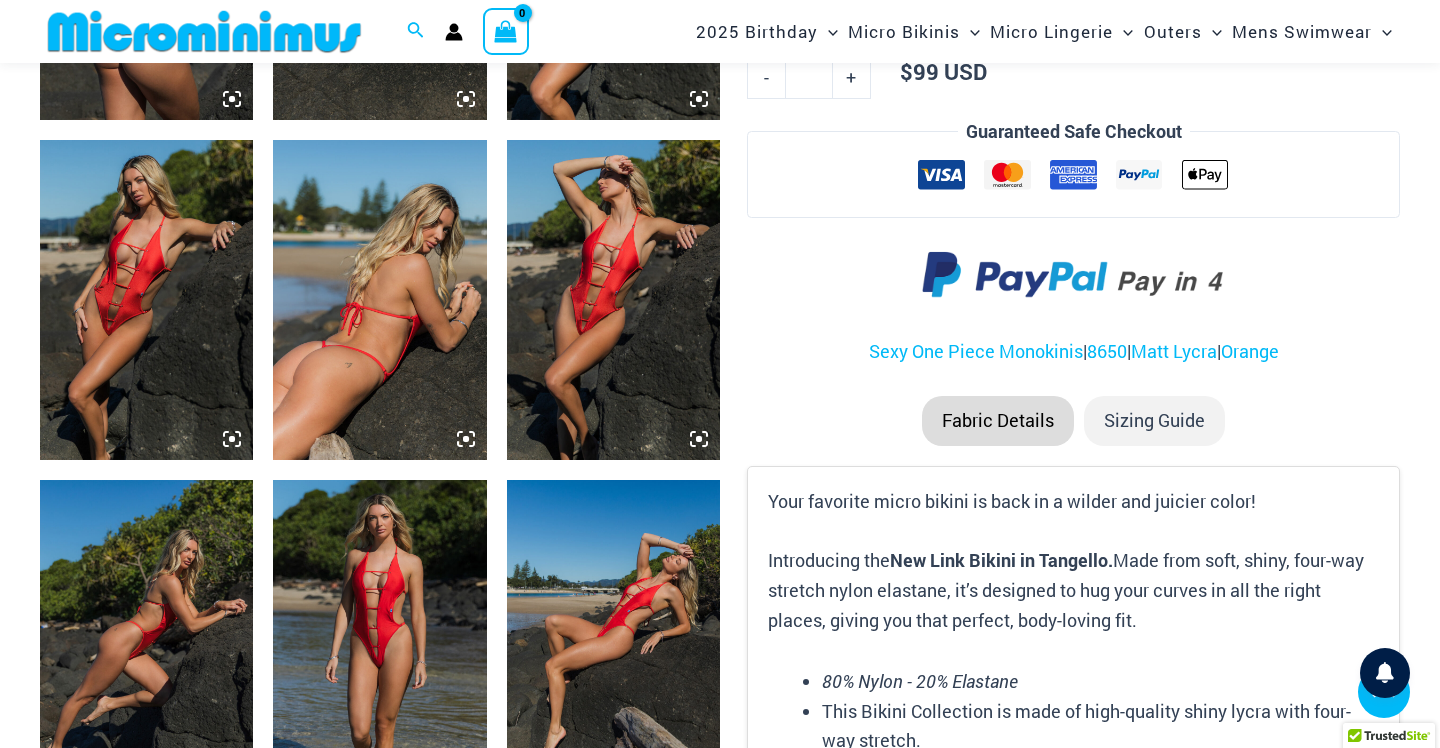 click at bounding box center (379, 640) 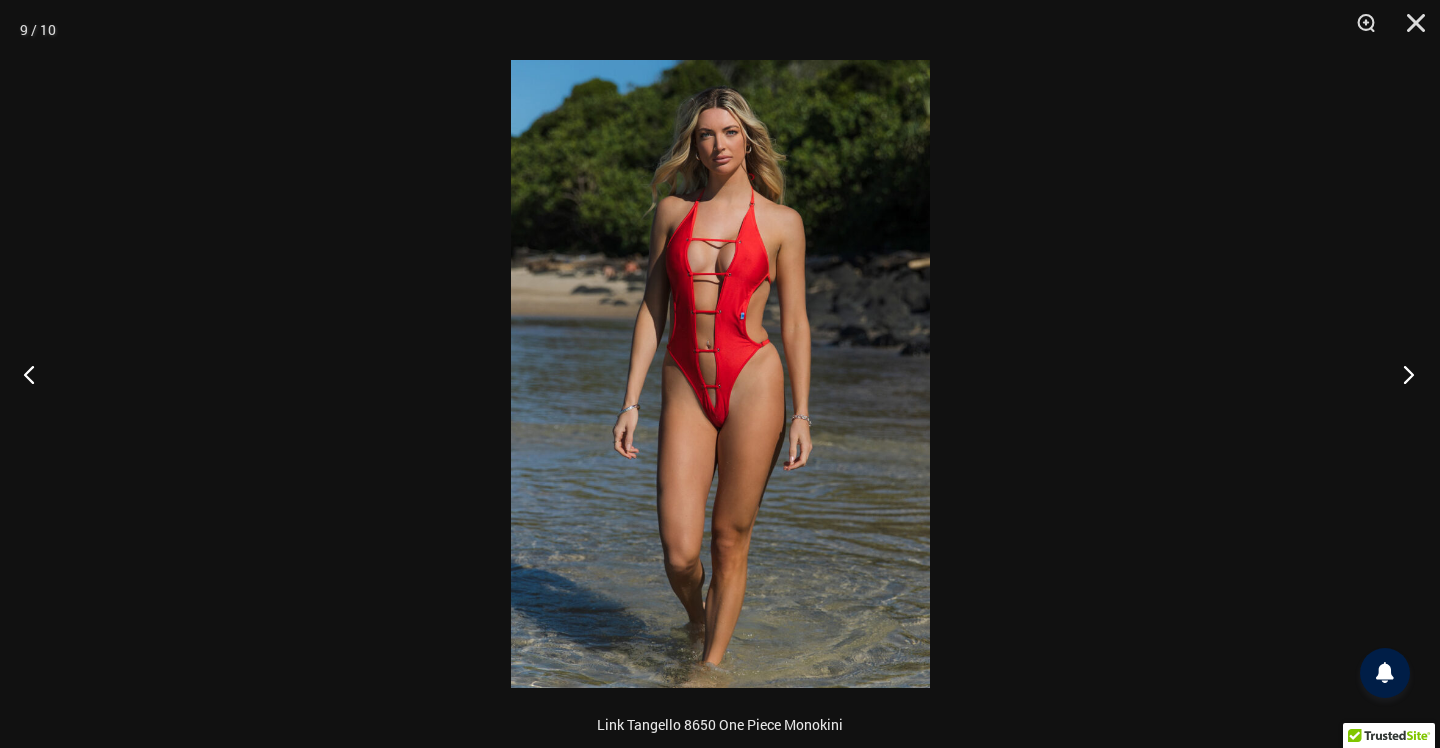 click at bounding box center [1402, 374] 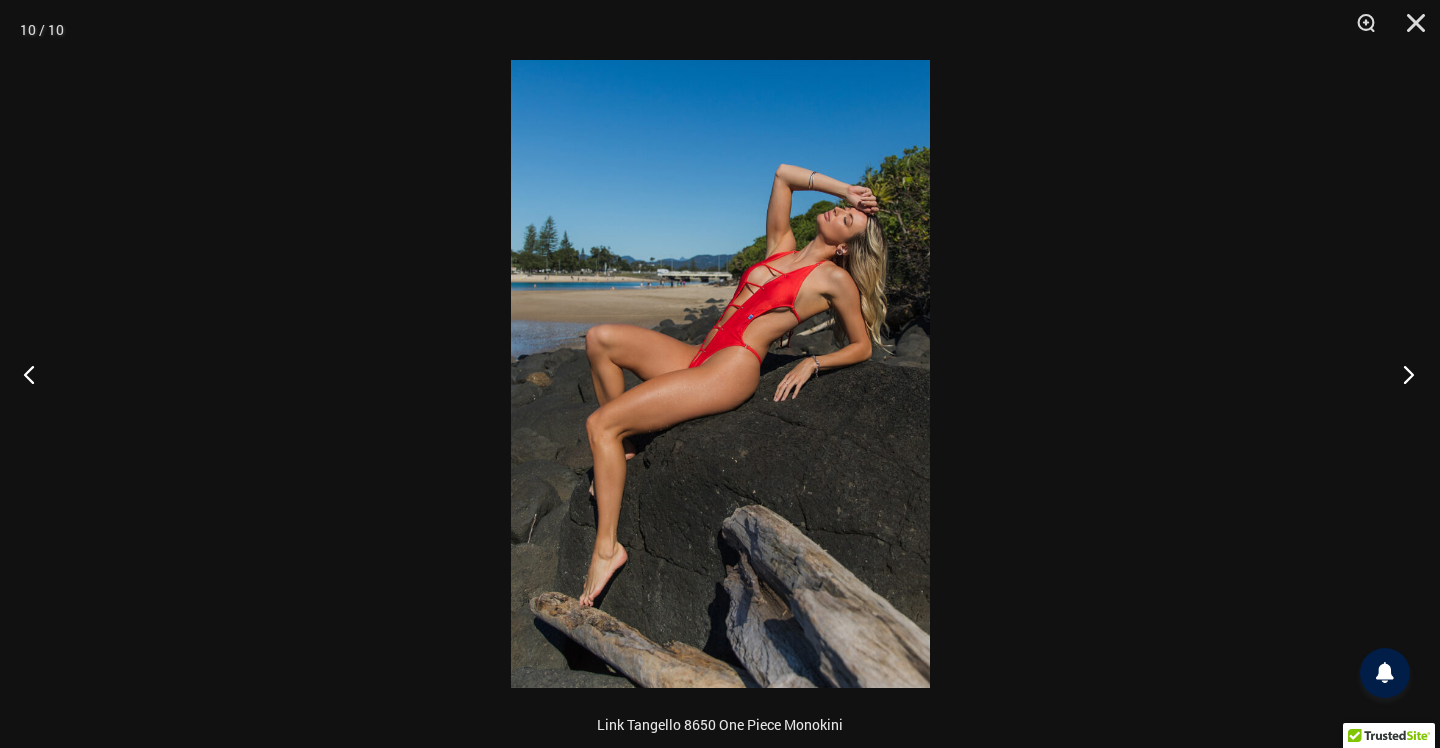 click at bounding box center (1402, 374) 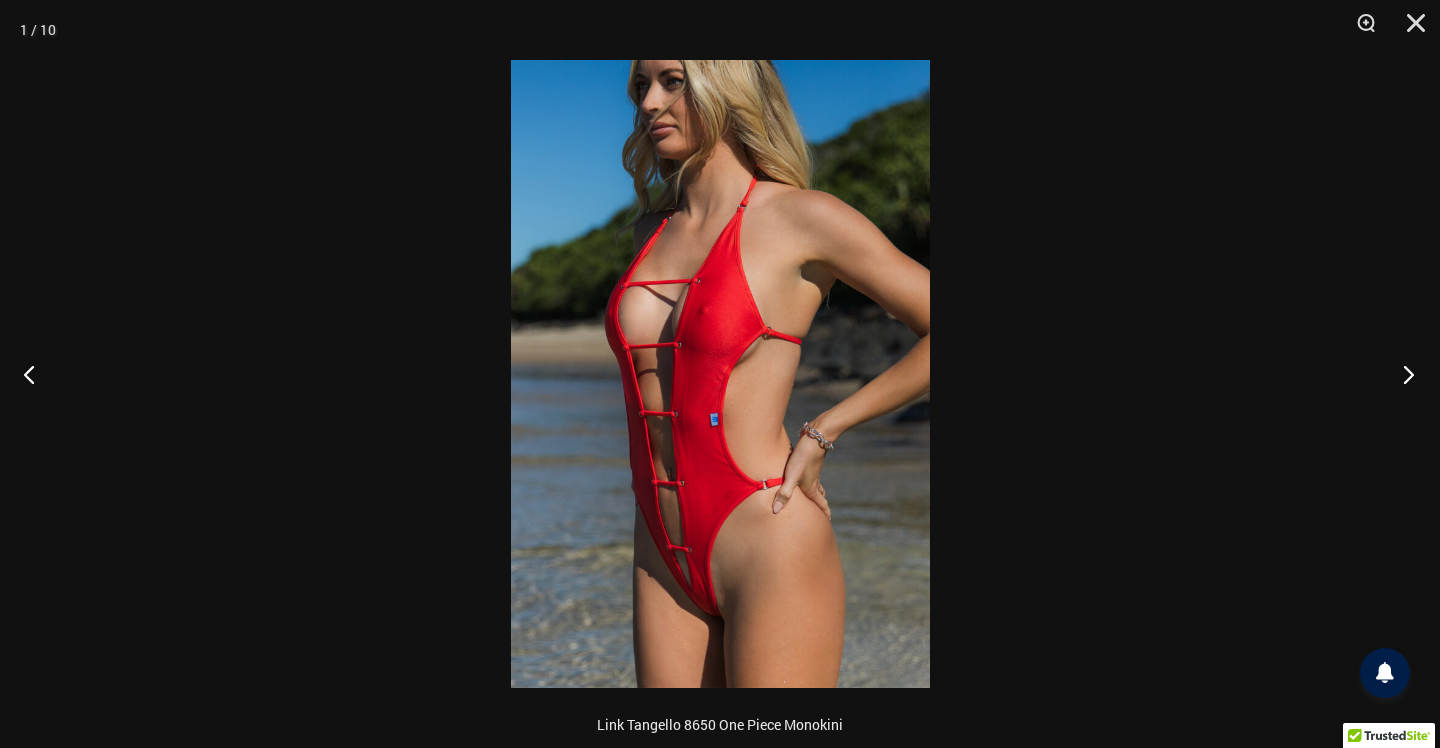 click at bounding box center [1402, 374] 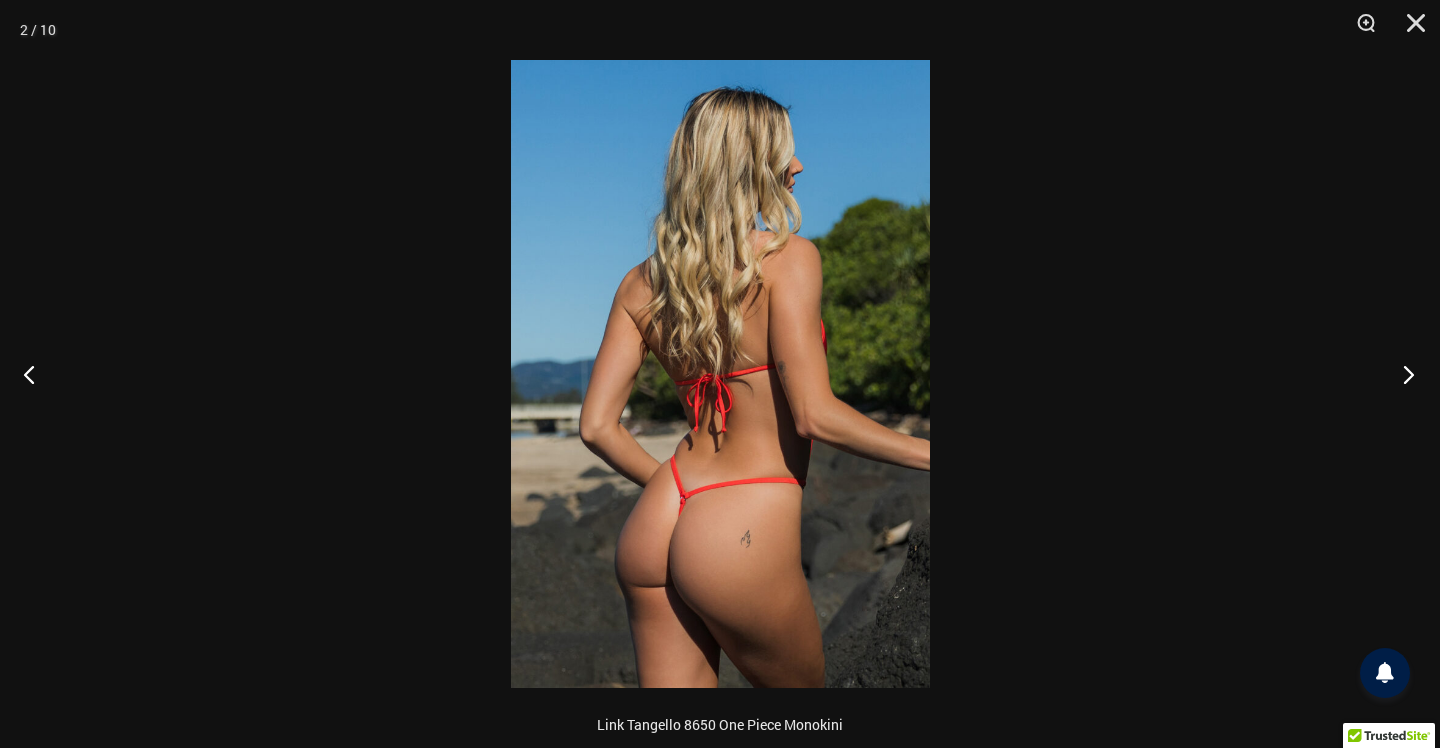 click at bounding box center (1402, 374) 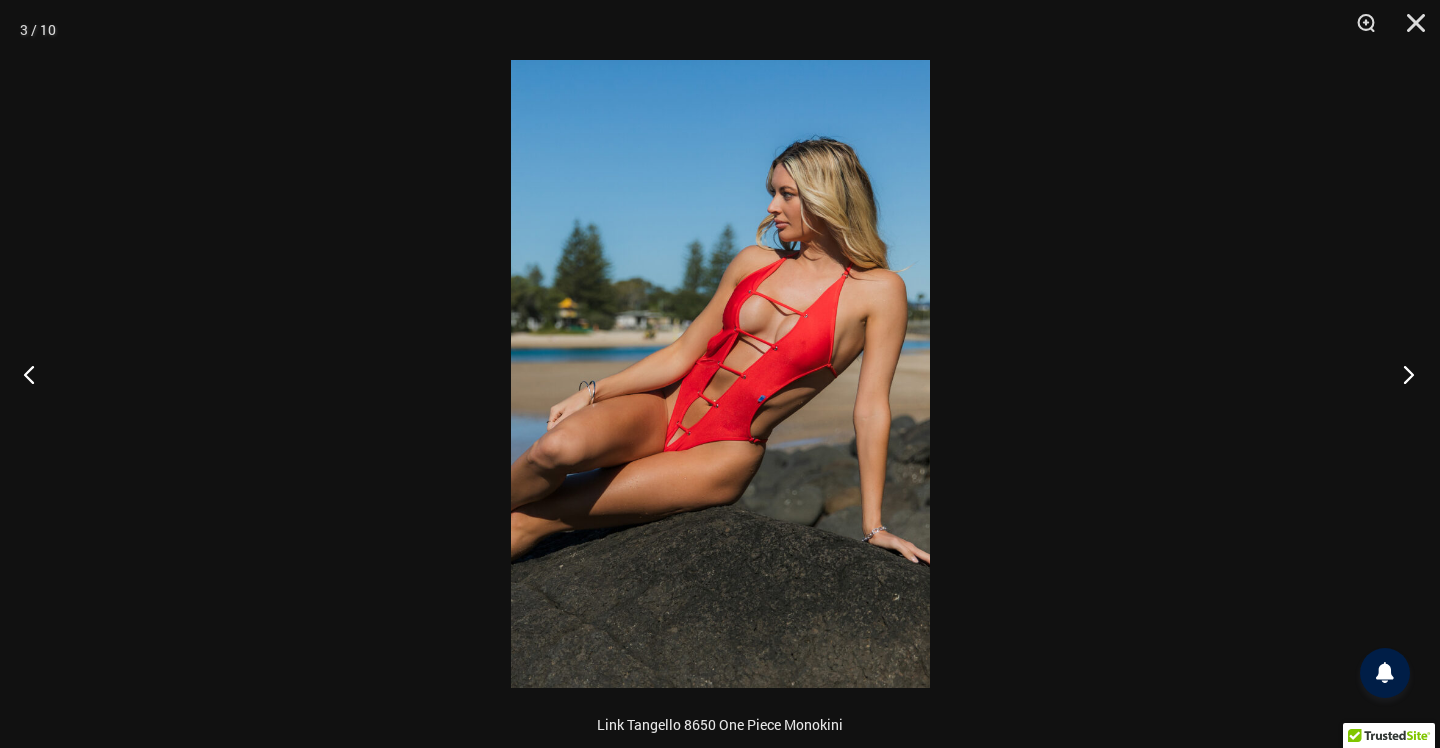 click at bounding box center (1402, 374) 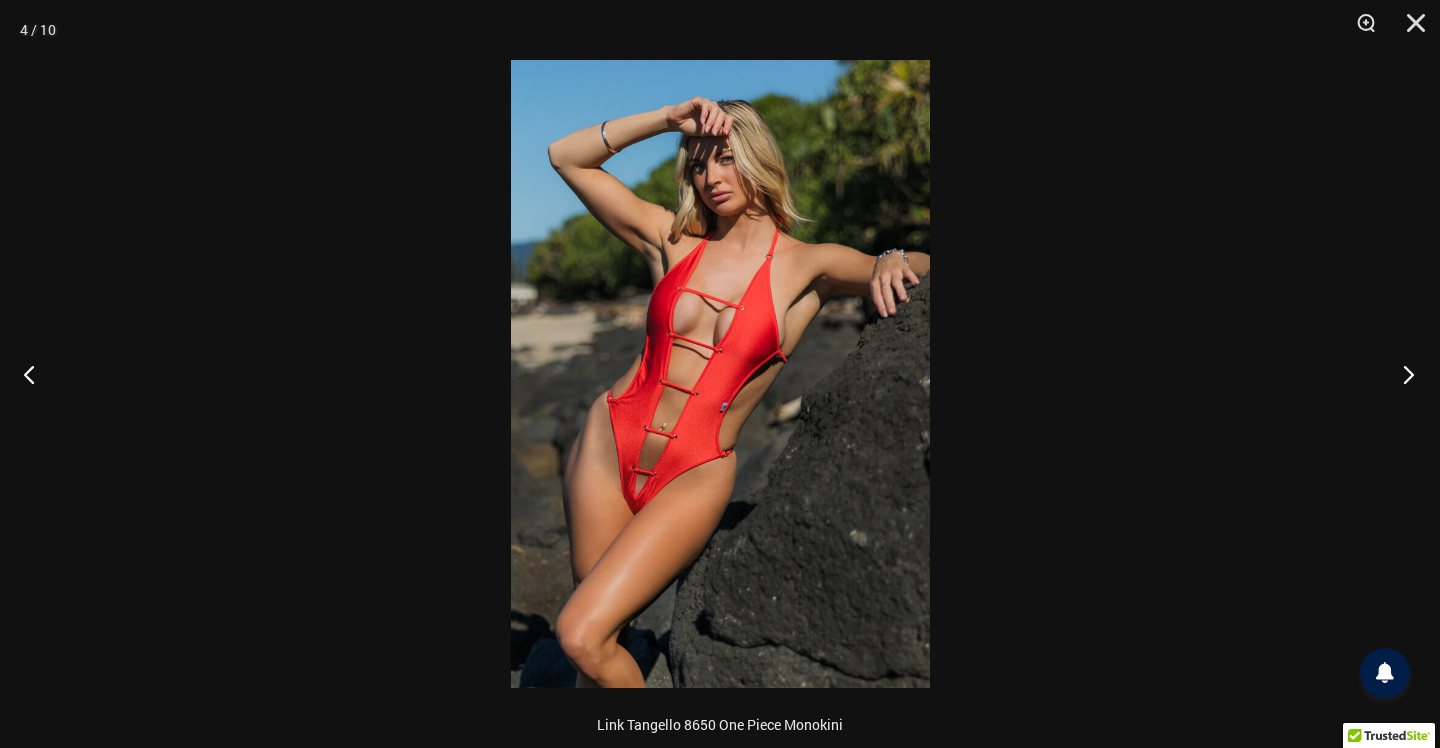 click at bounding box center (1402, 374) 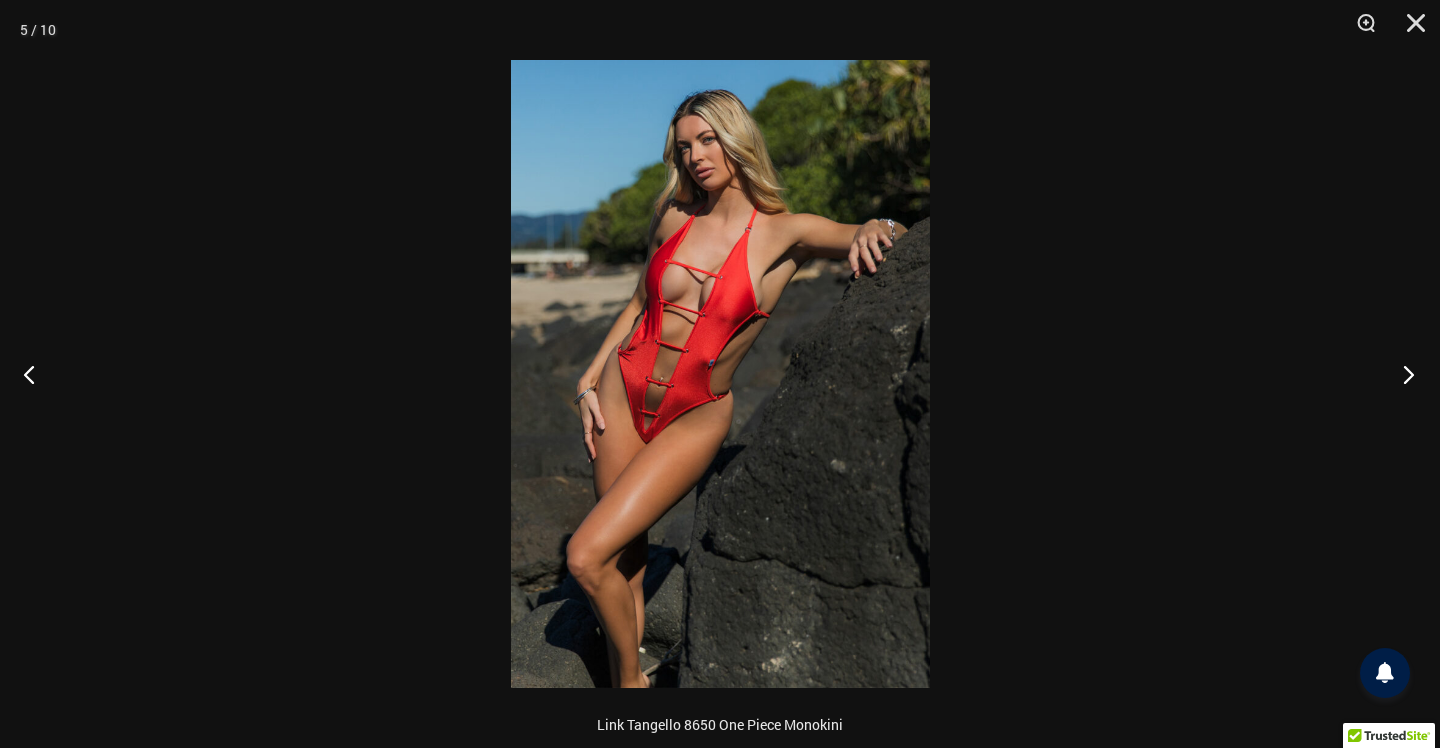click at bounding box center (1402, 374) 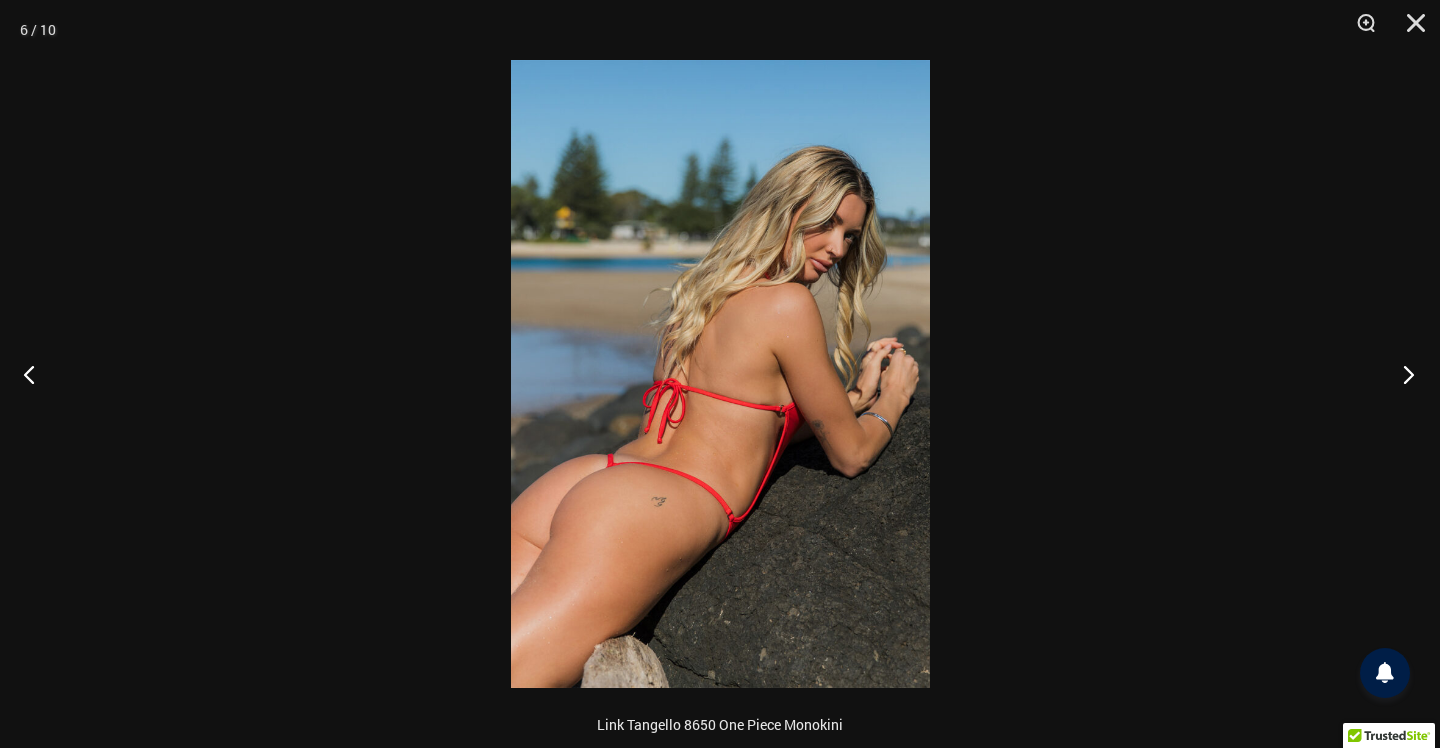 click at bounding box center (1402, 374) 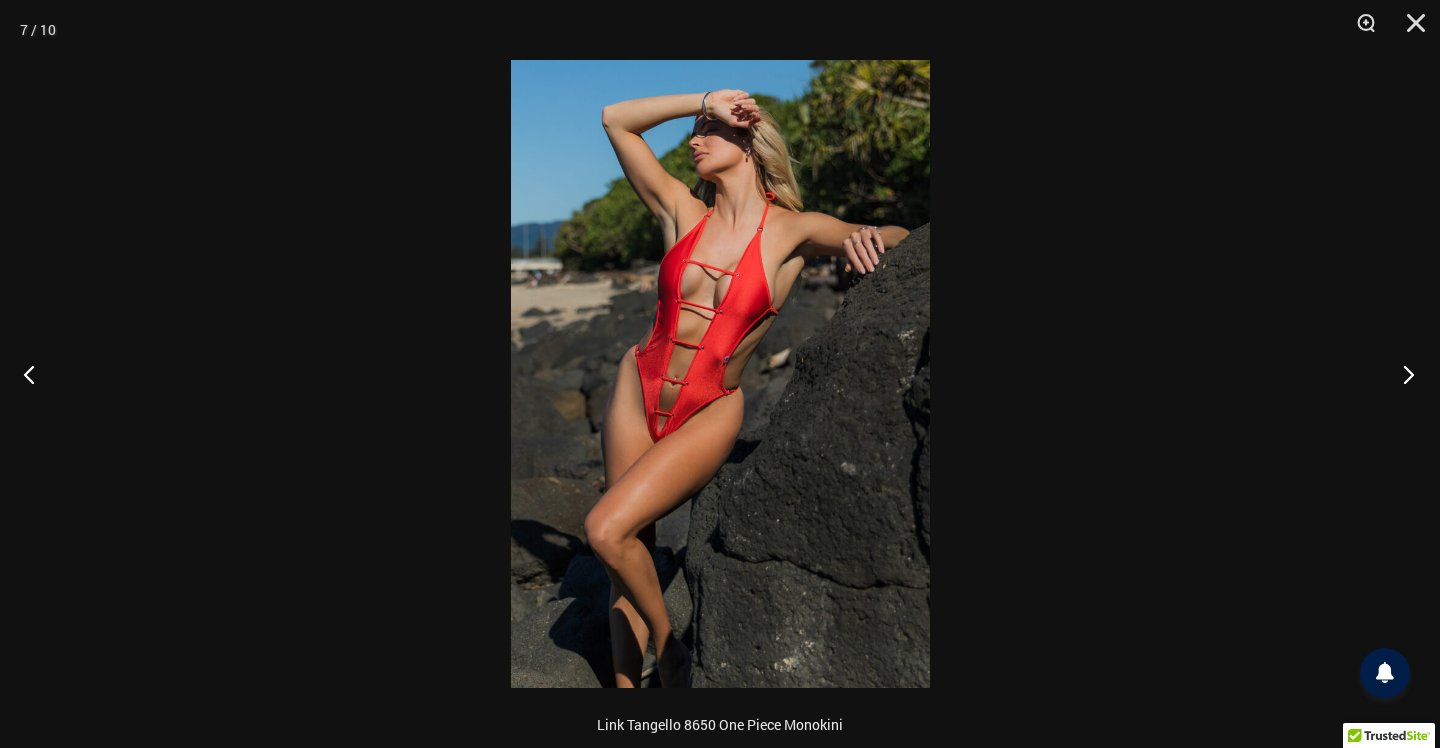 click at bounding box center (1402, 374) 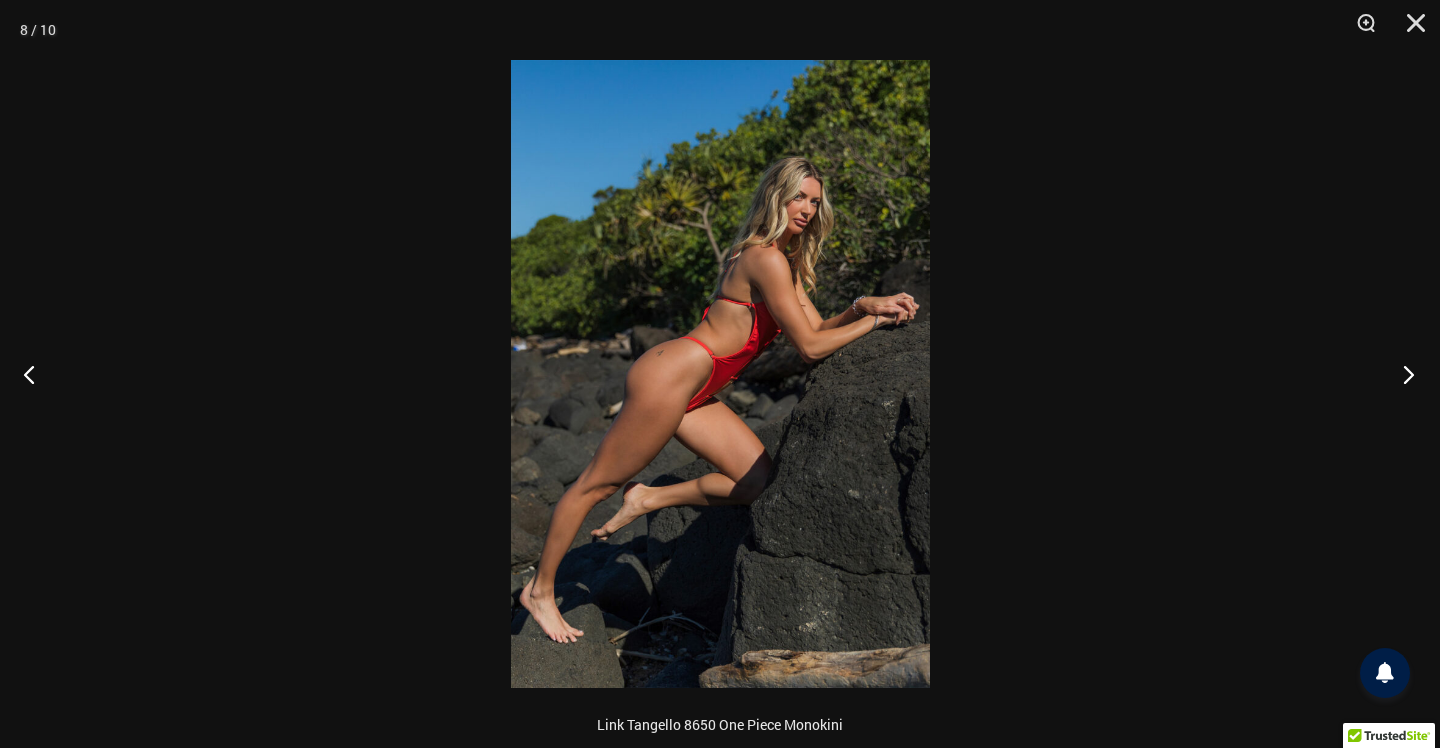 click at bounding box center (1402, 374) 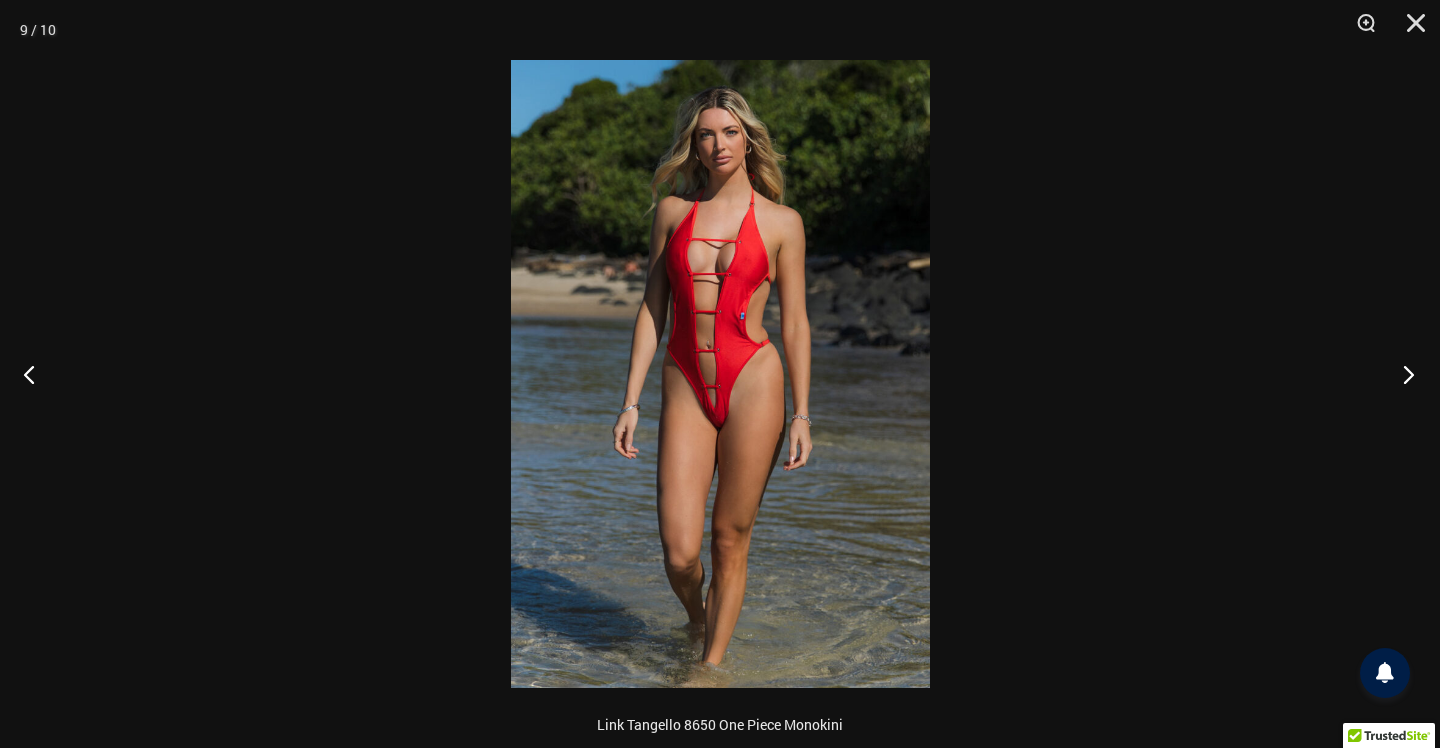 click at bounding box center (1402, 374) 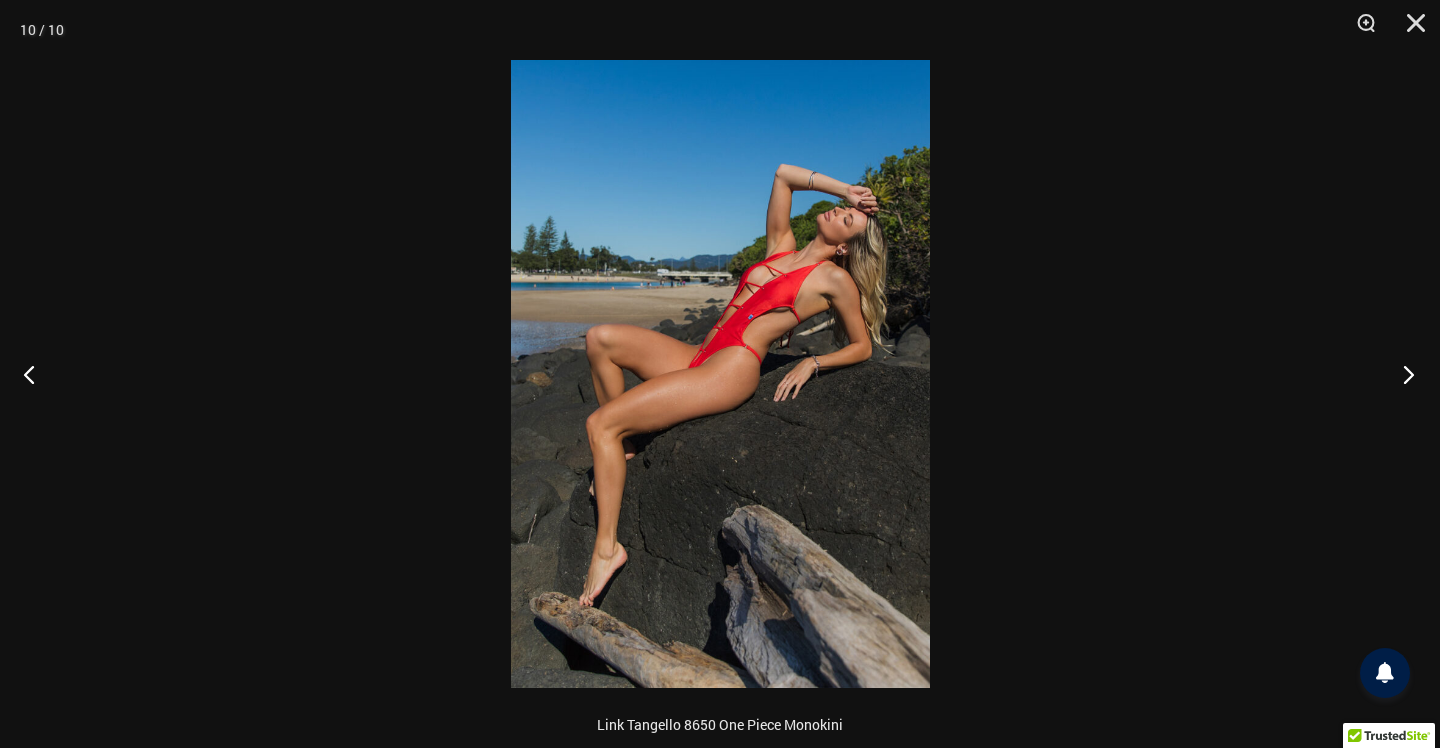 click at bounding box center (1402, 374) 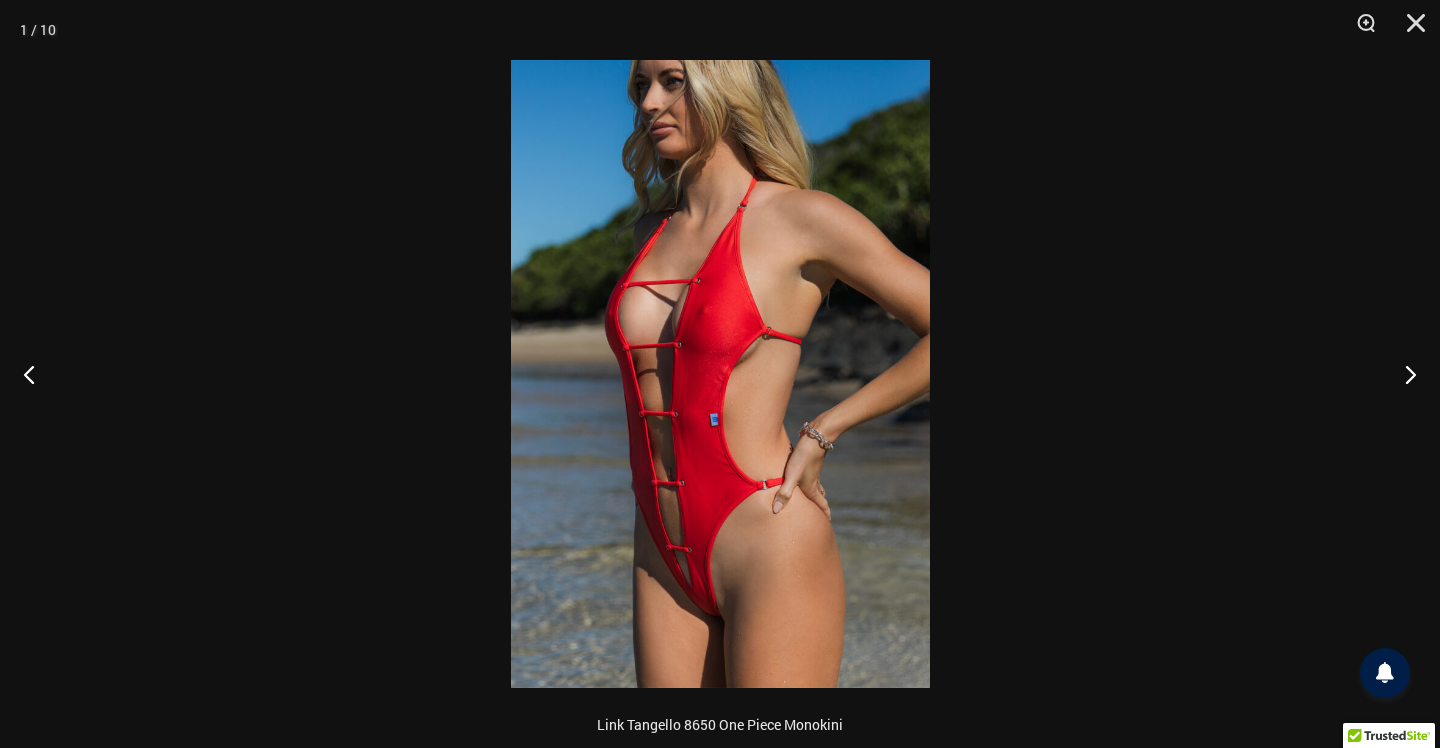 click at bounding box center [720, 374] 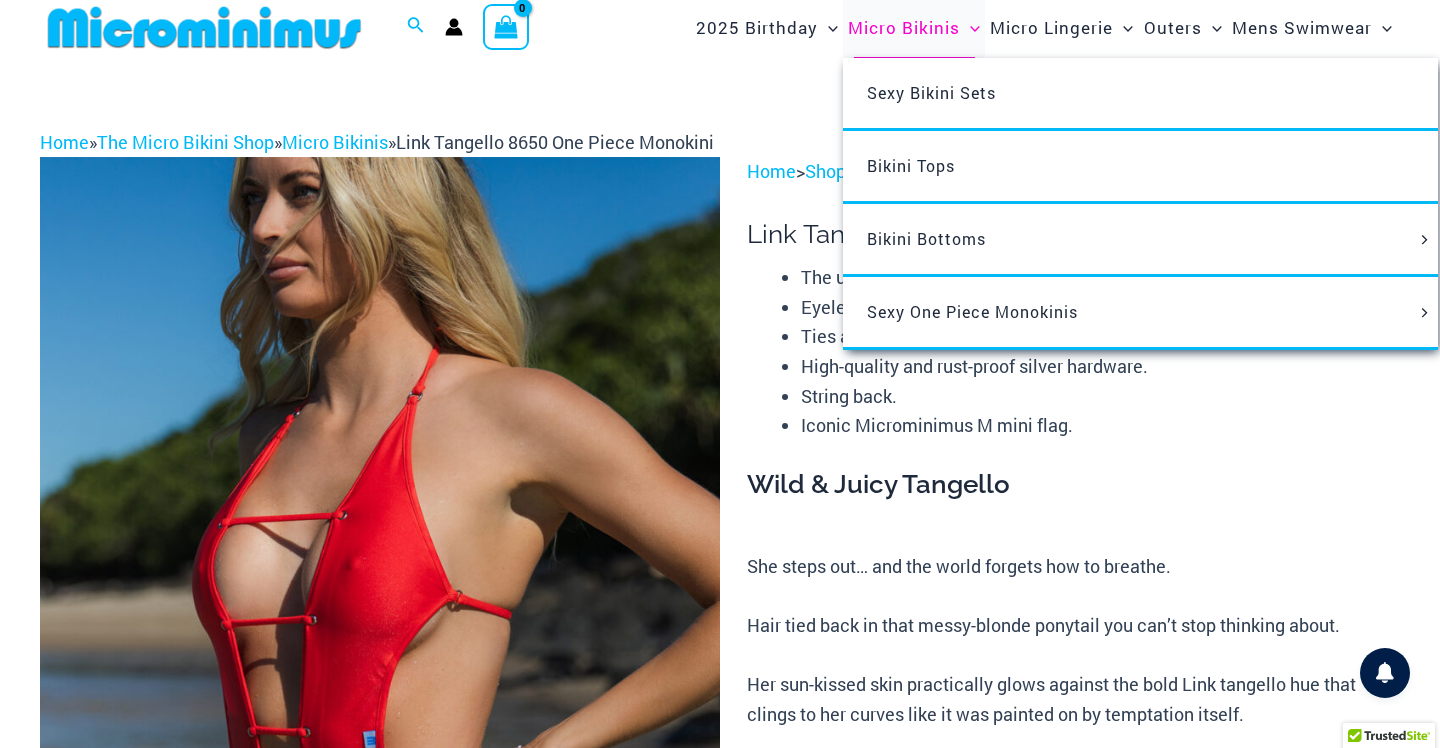 scroll, scrollTop: 0, scrollLeft: 0, axis: both 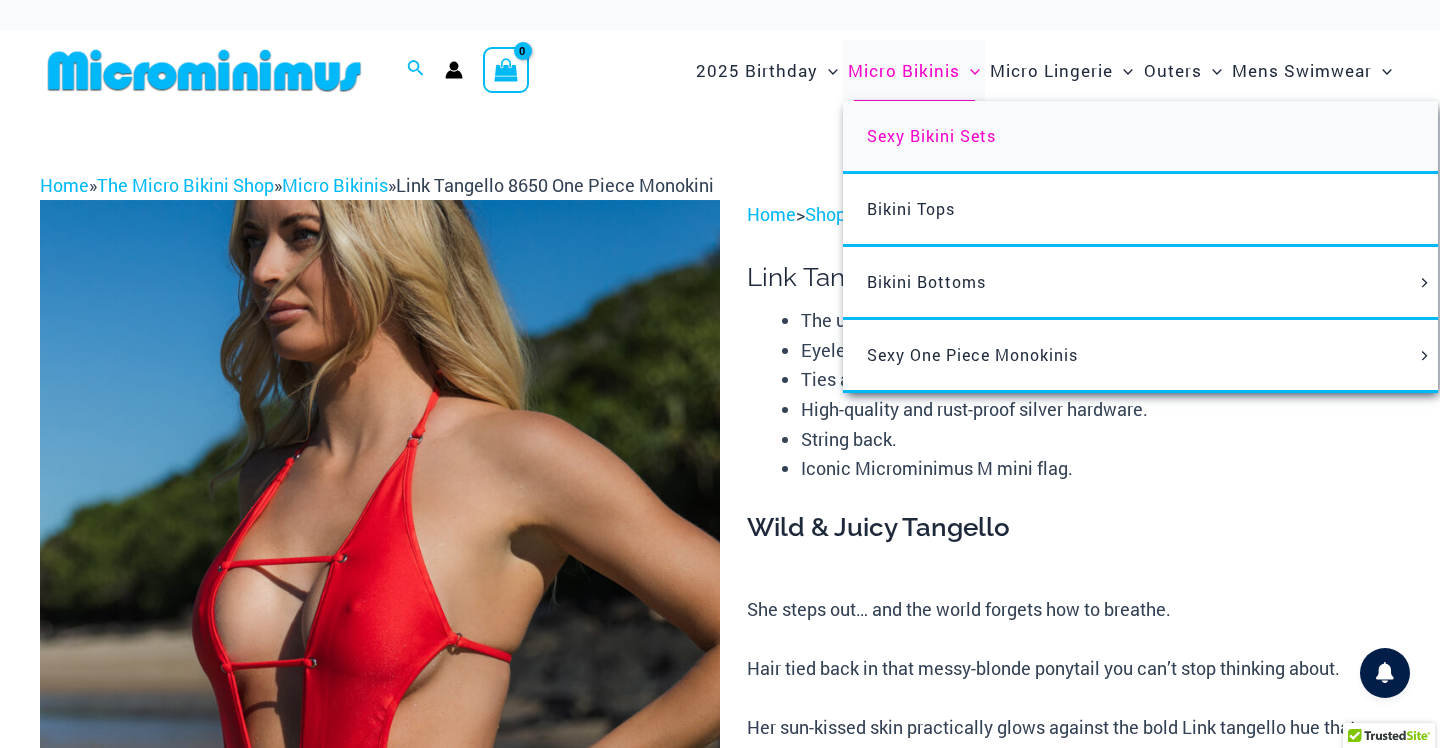 click on "Sexy Bikini Sets" at bounding box center [1140, 137] 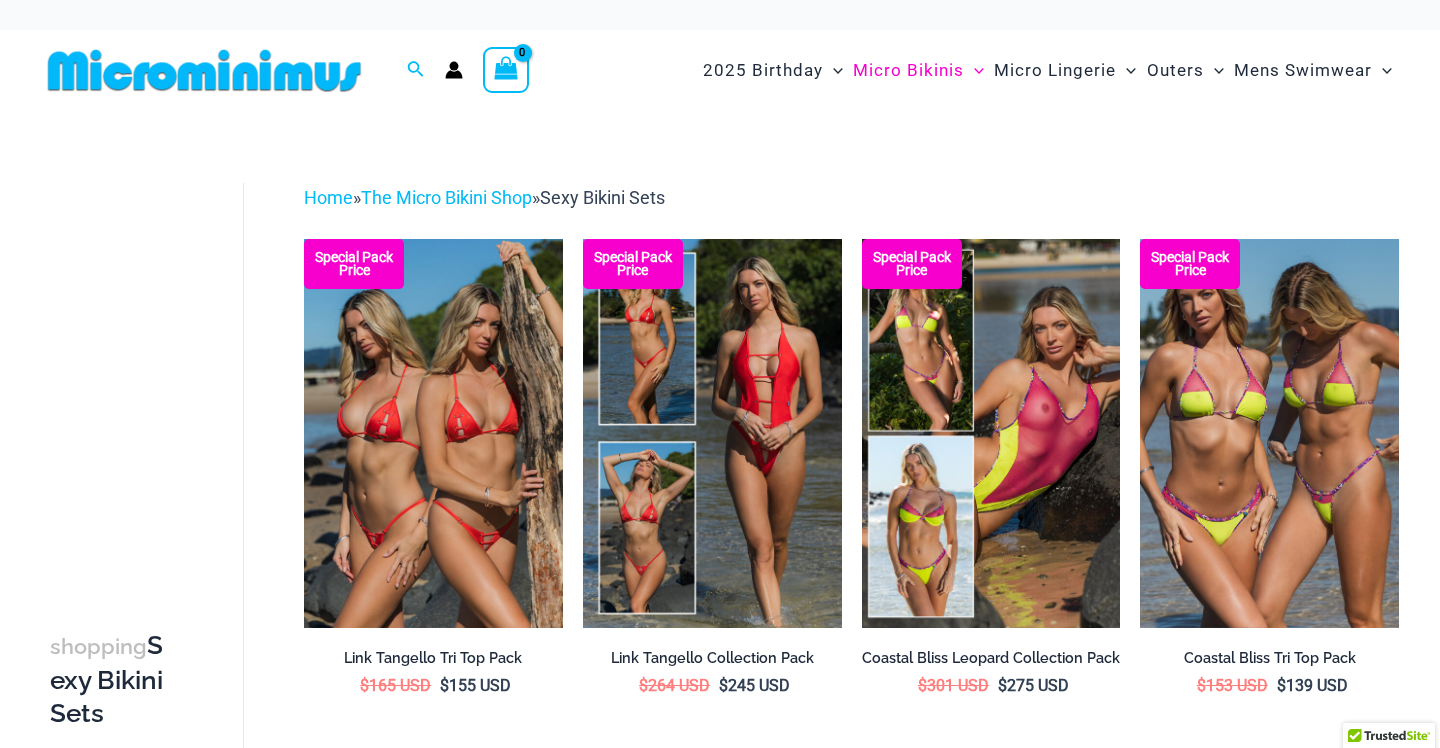 scroll, scrollTop: 0, scrollLeft: 0, axis: both 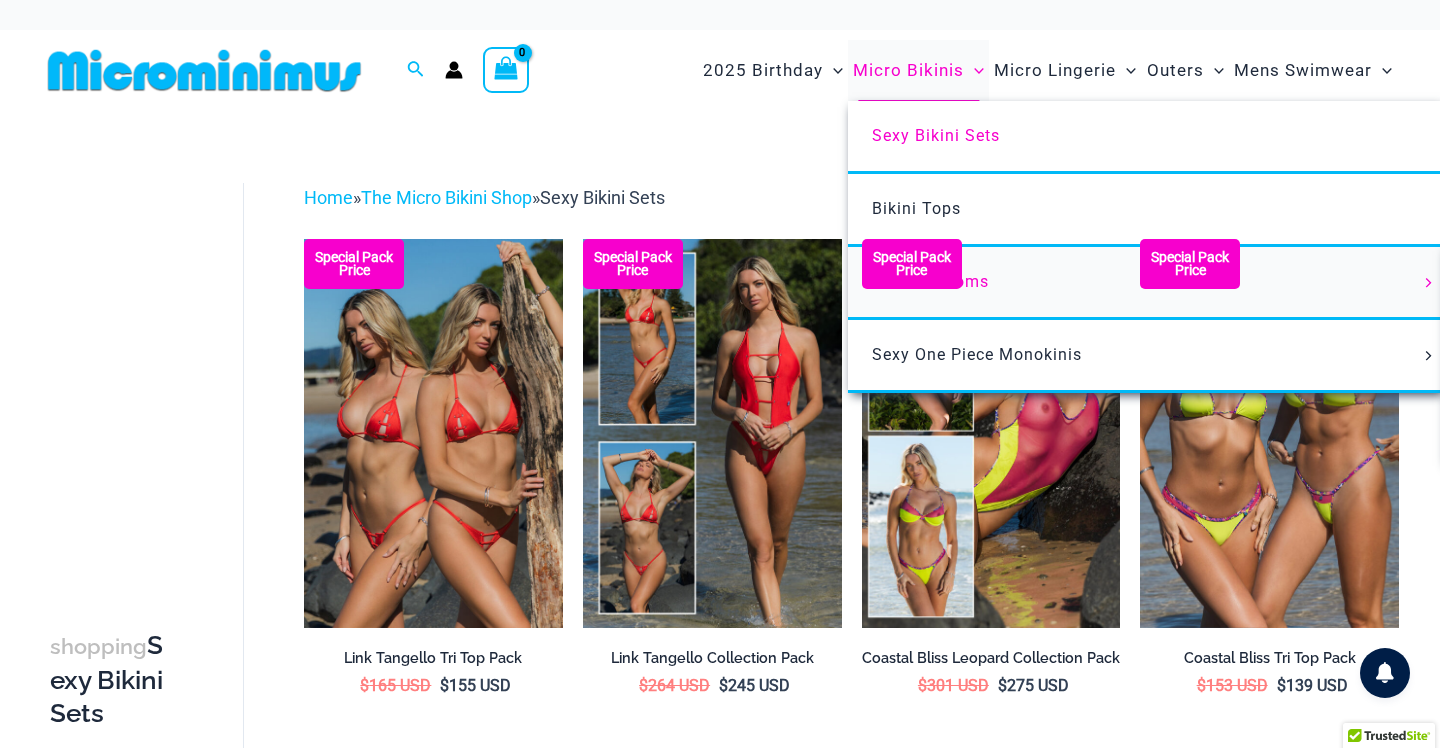 click on "Bikini Bottoms" at bounding box center [1145, 283] 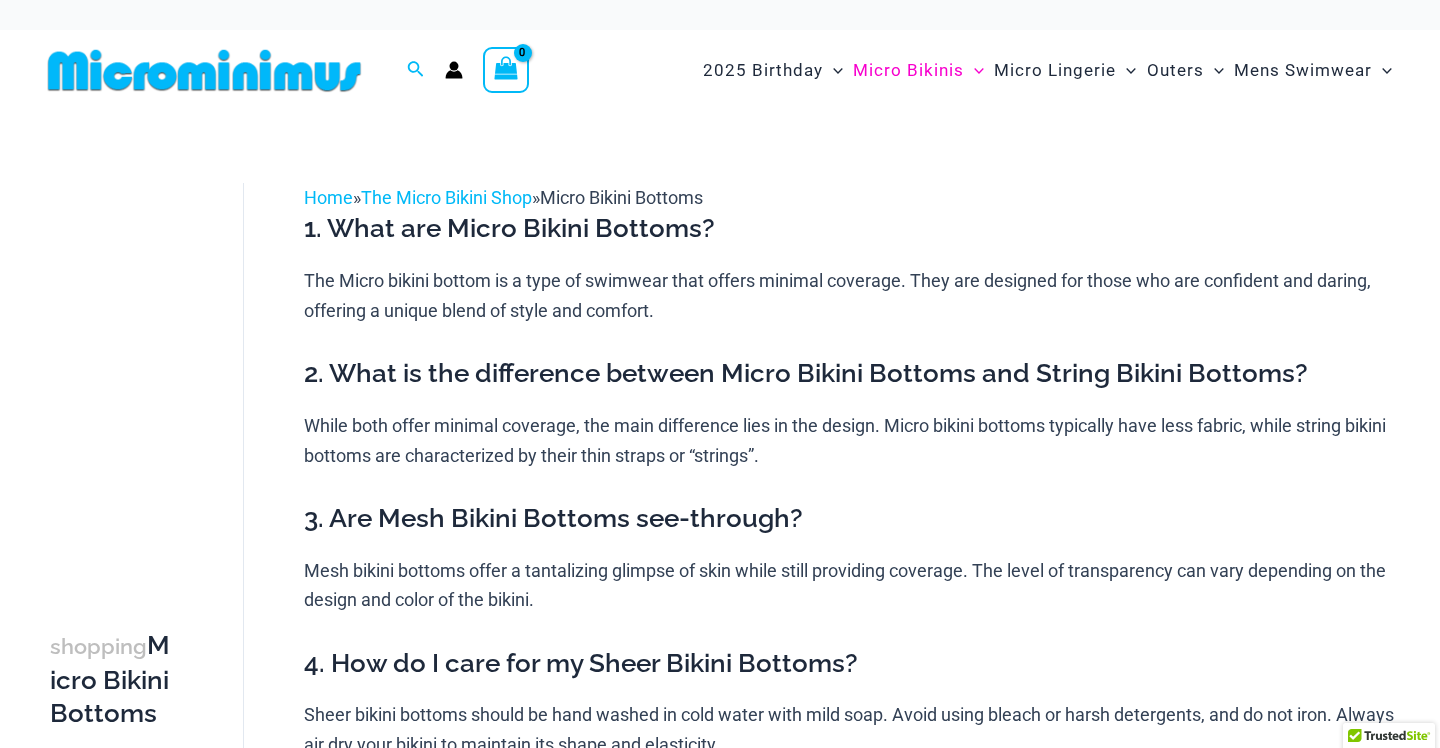 scroll, scrollTop: 34, scrollLeft: 0, axis: vertical 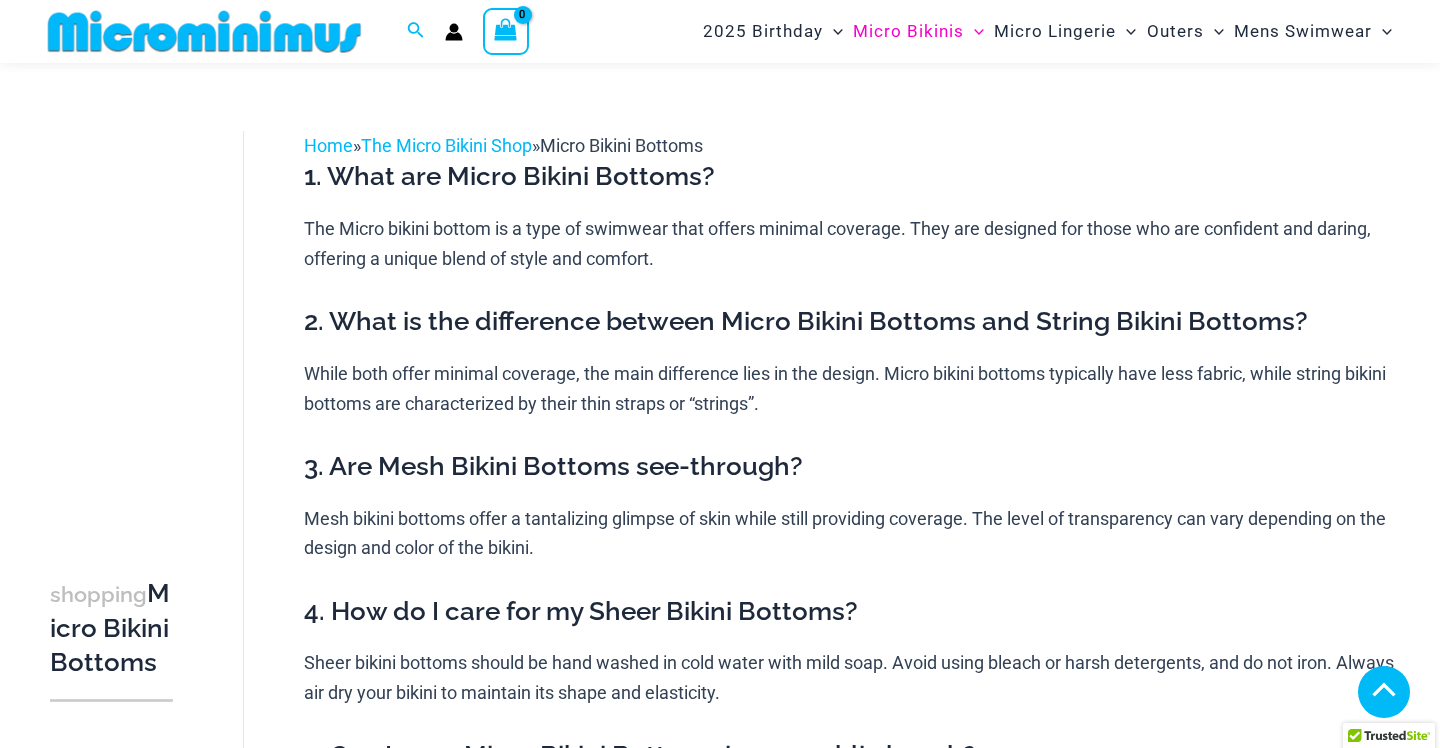 click at bounding box center (433, 1309) 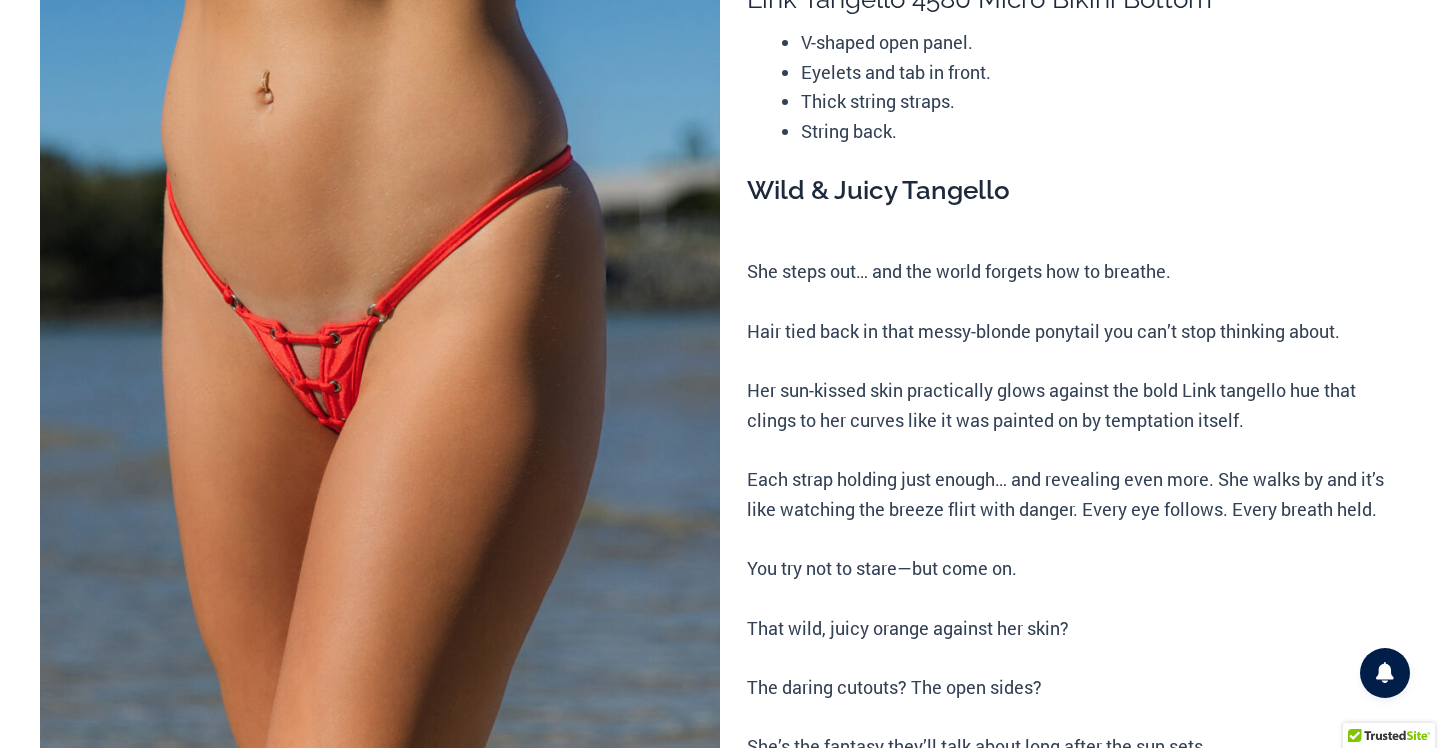 scroll, scrollTop: 0, scrollLeft: 0, axis: both 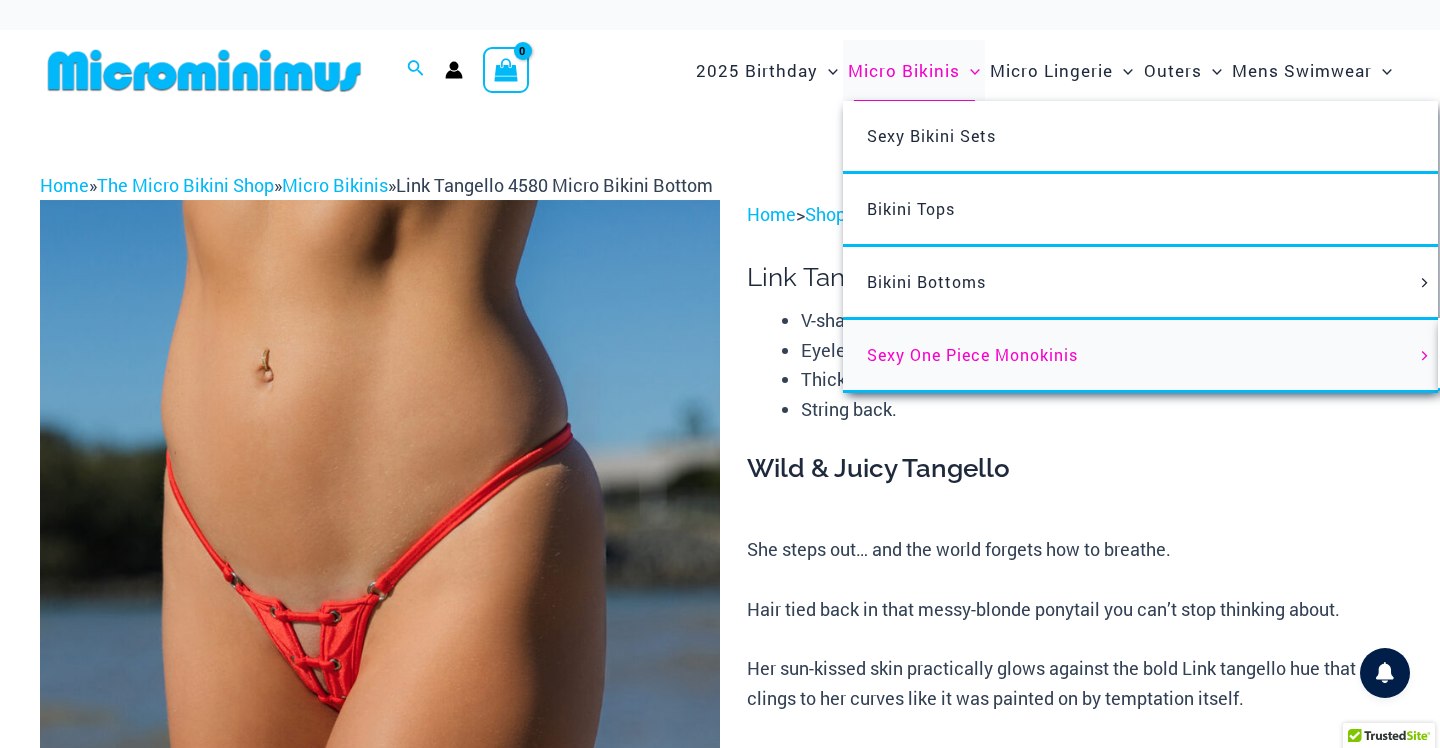 click on "Sexy One Piece Monokinis" at bounding box center (1140, 356) 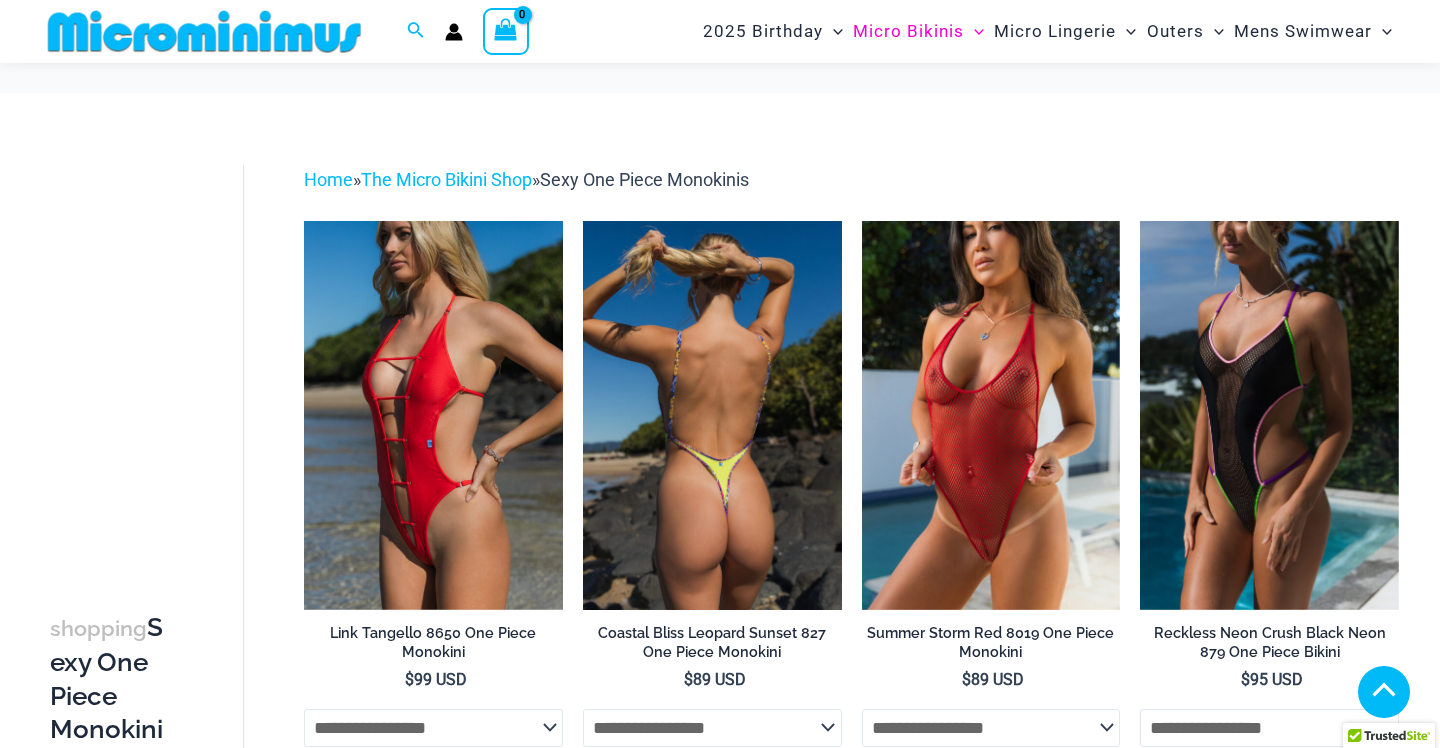 scroll, scrollTop: 1818, scrollLeft: 0, axis: vertical 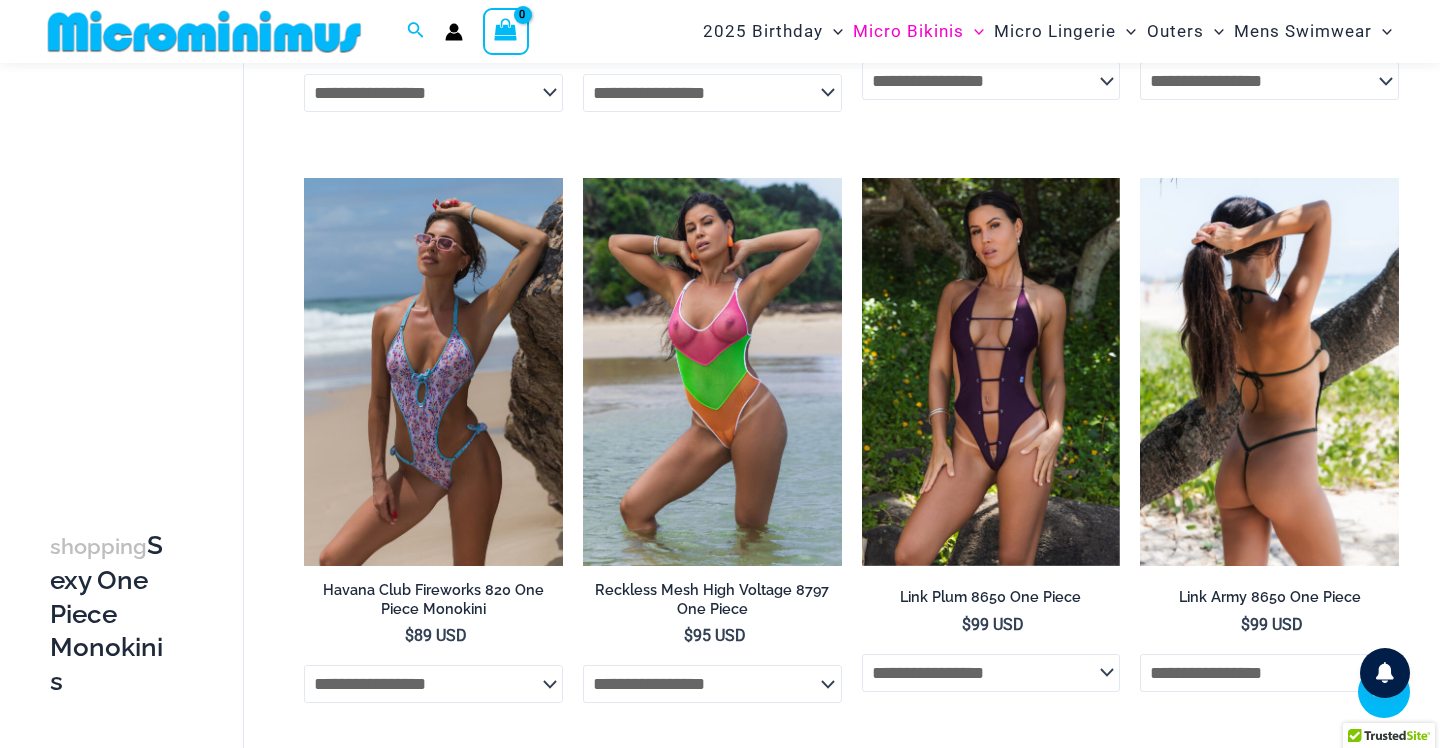 click at bounding box center [1269, 372] 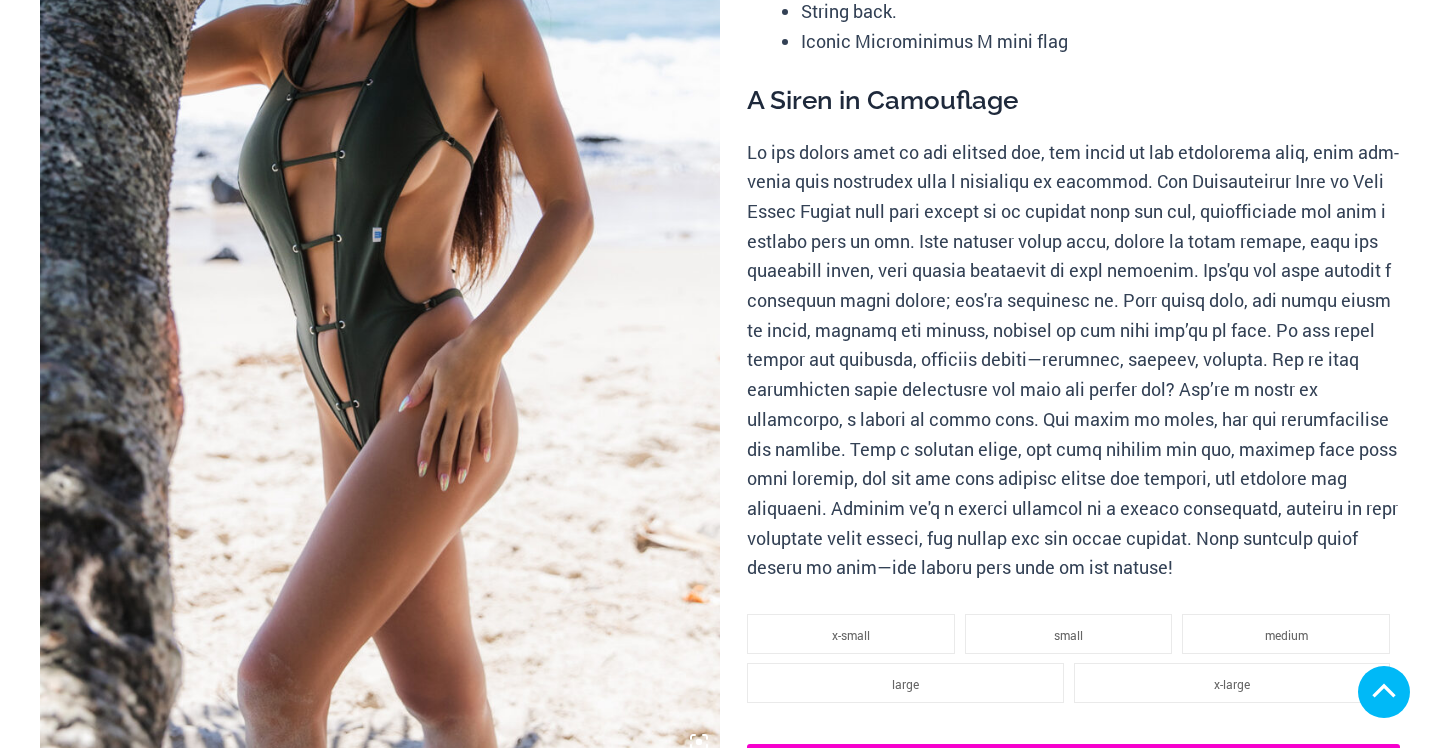 scroll, scrollTop: 485, scrollLeft: 0, axis: vertical 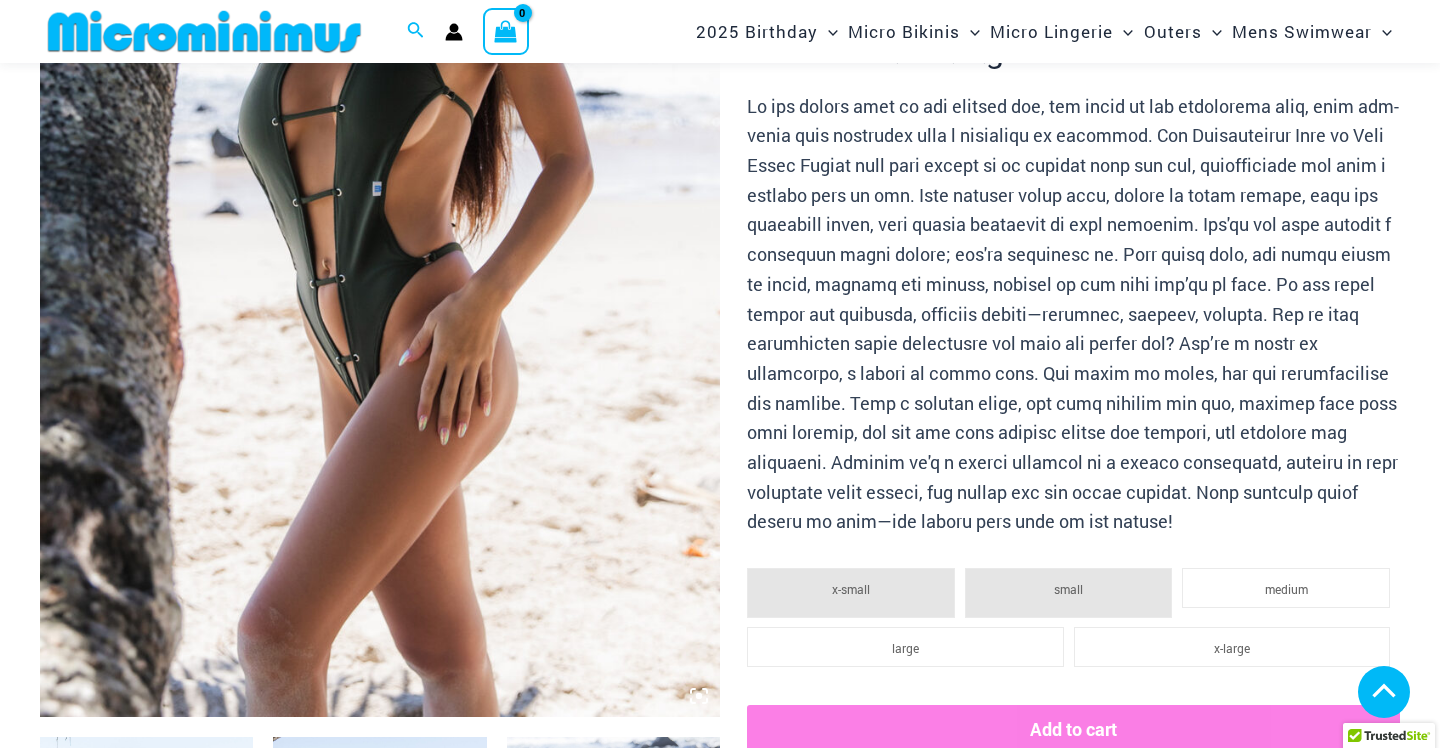click at bounding box center (379, 897) 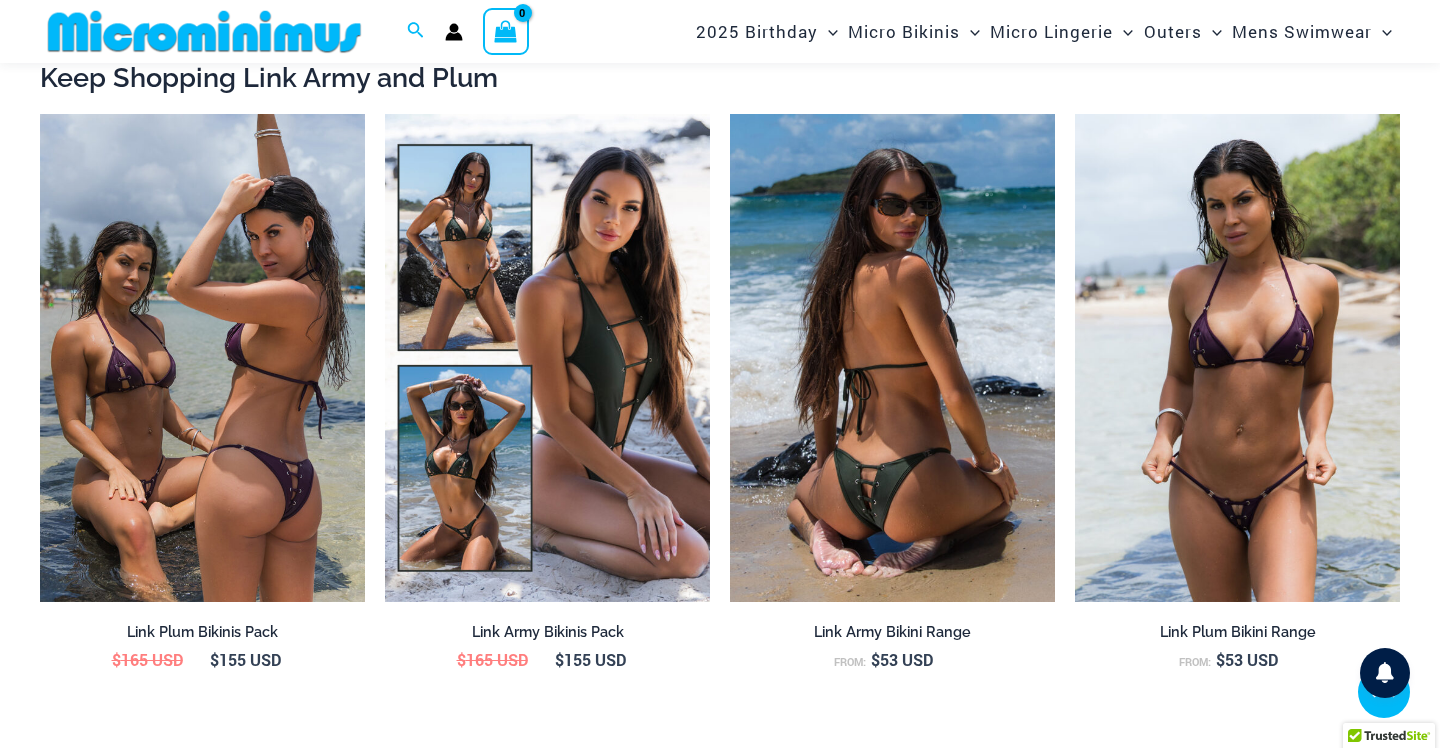 click at bounding box center [892, 358] 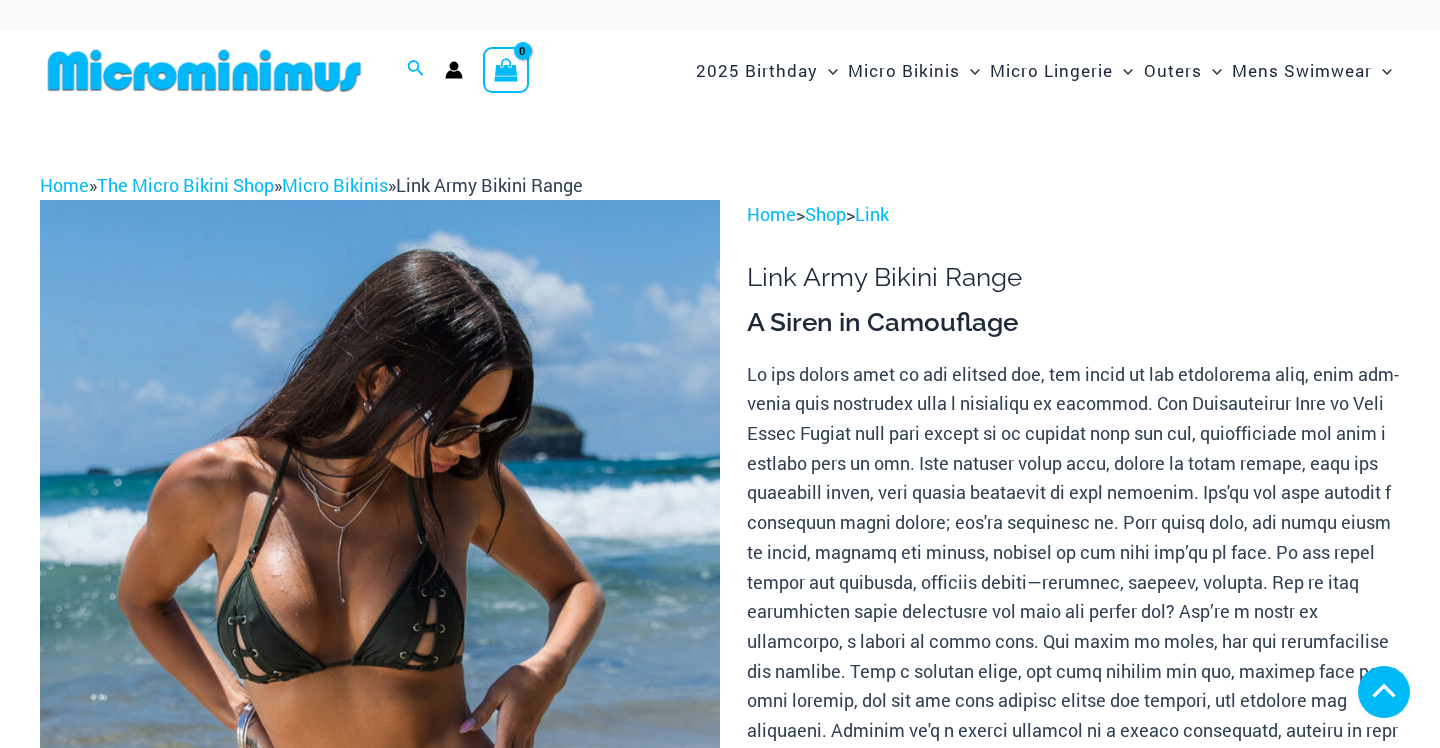 scroll, scrollTop: 378, scrollLeft: 0, axis: vertical 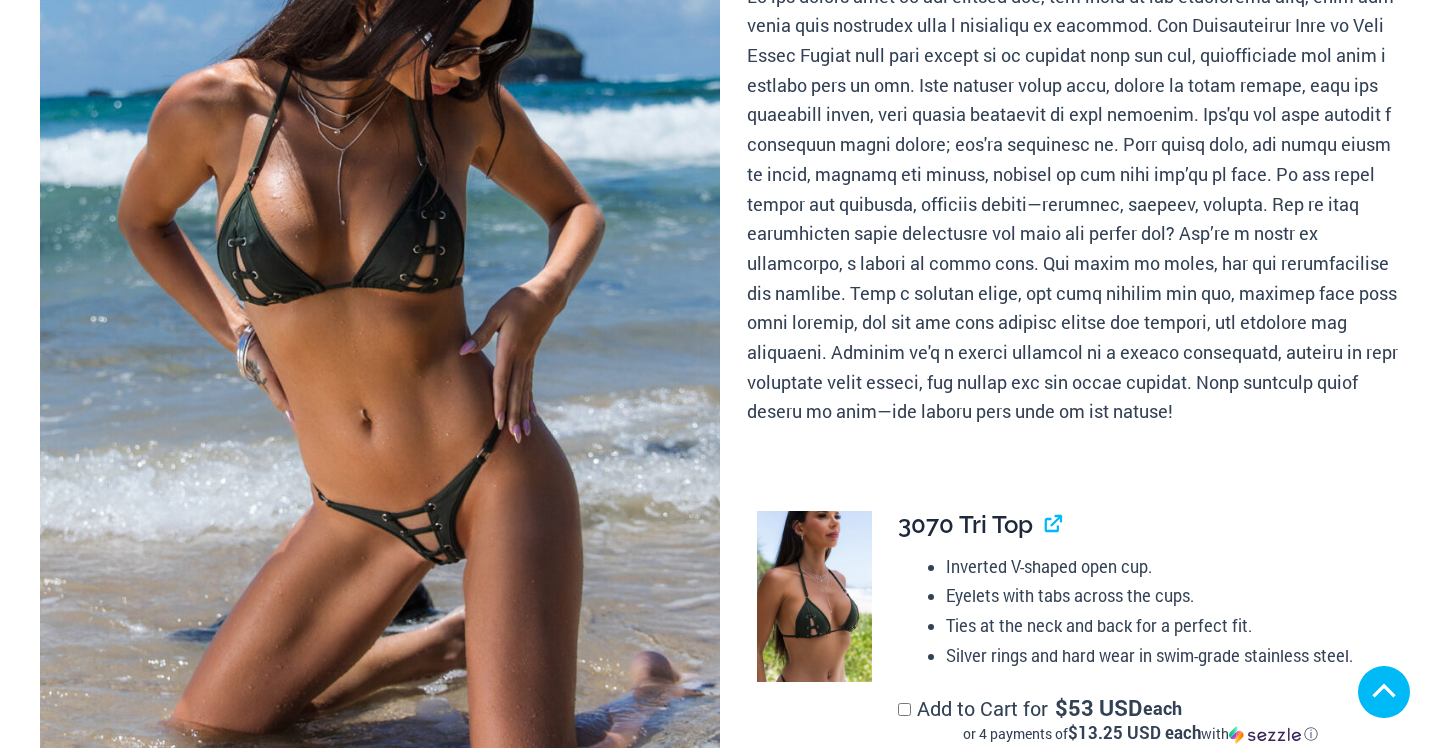 click at bounding box center (380, 332) 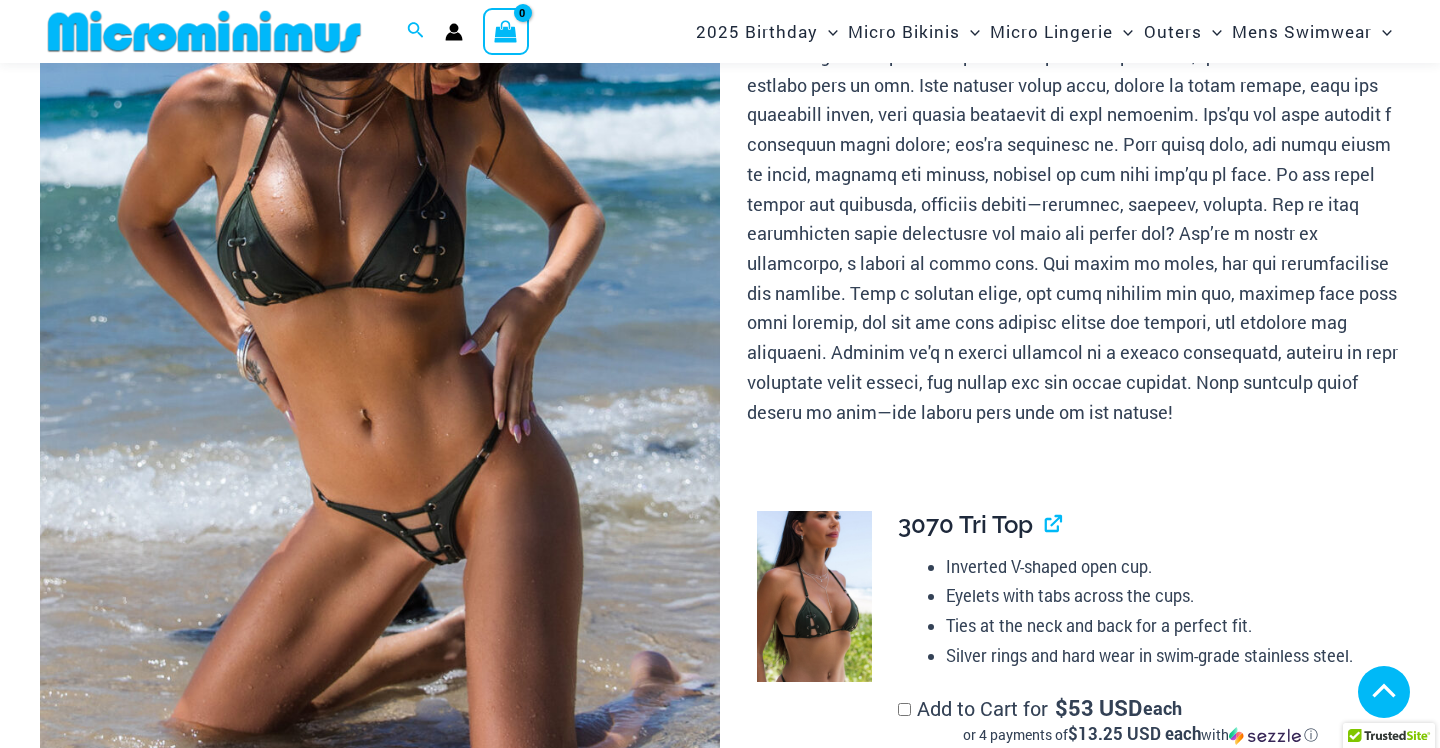 click at bounding box center (380, 332) 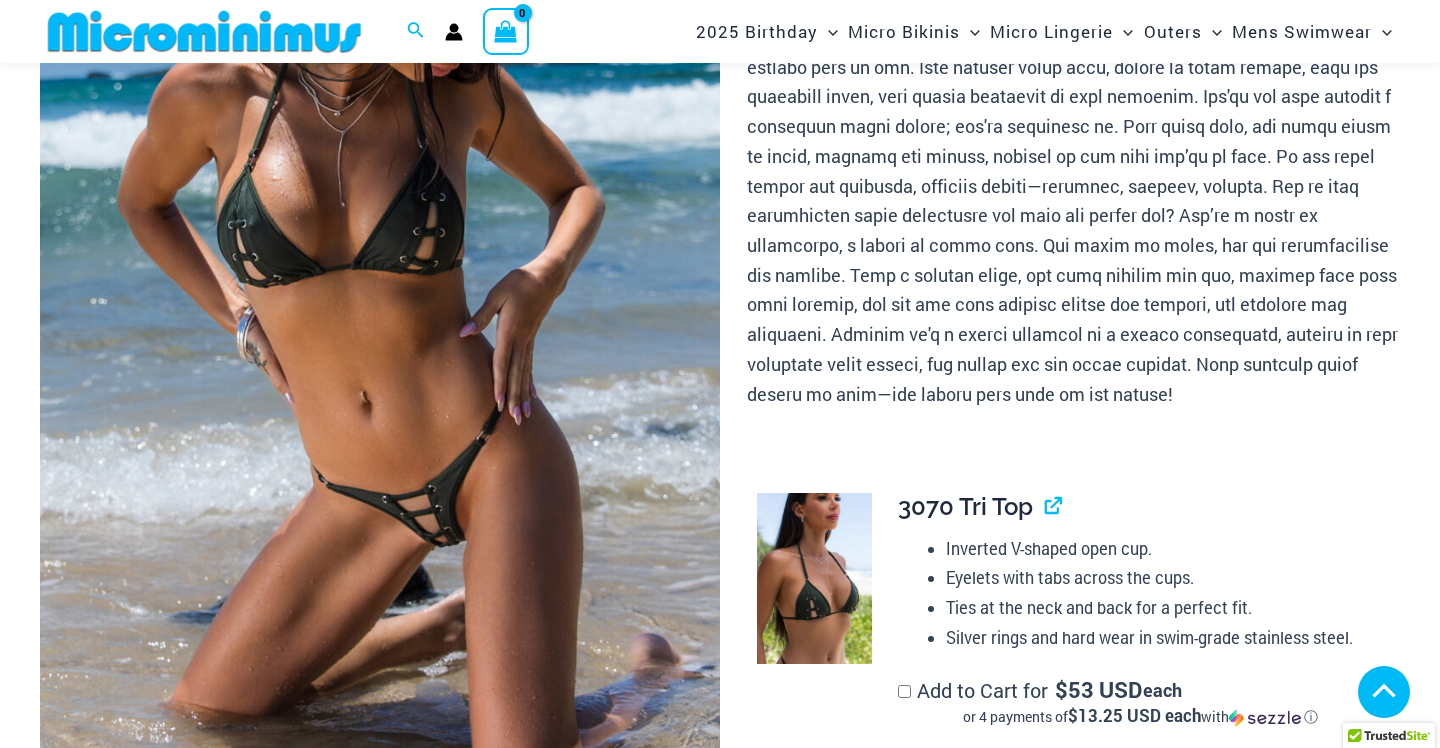 scroll, scrollTop: 1023, scrollLeft: 0, axis: vertical 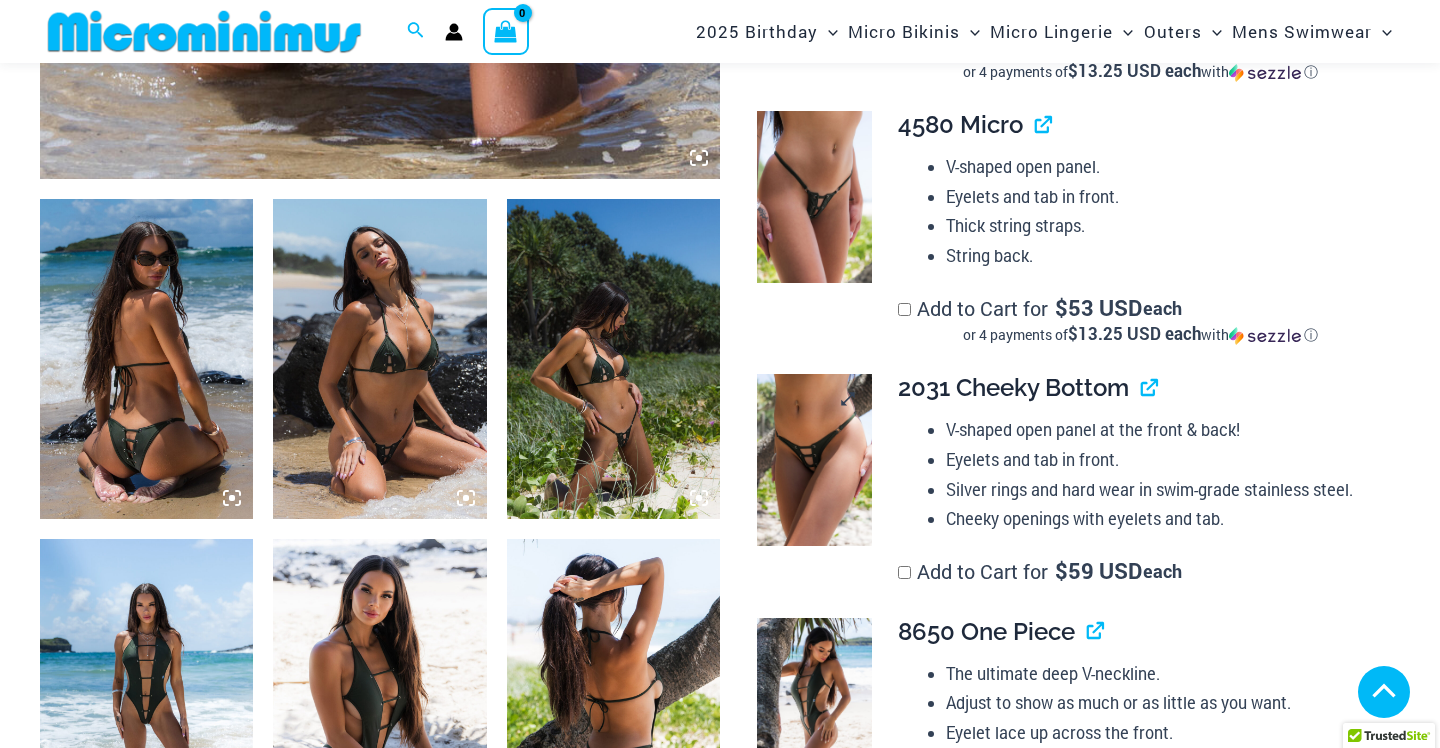 click at bounding box center [814, 460] 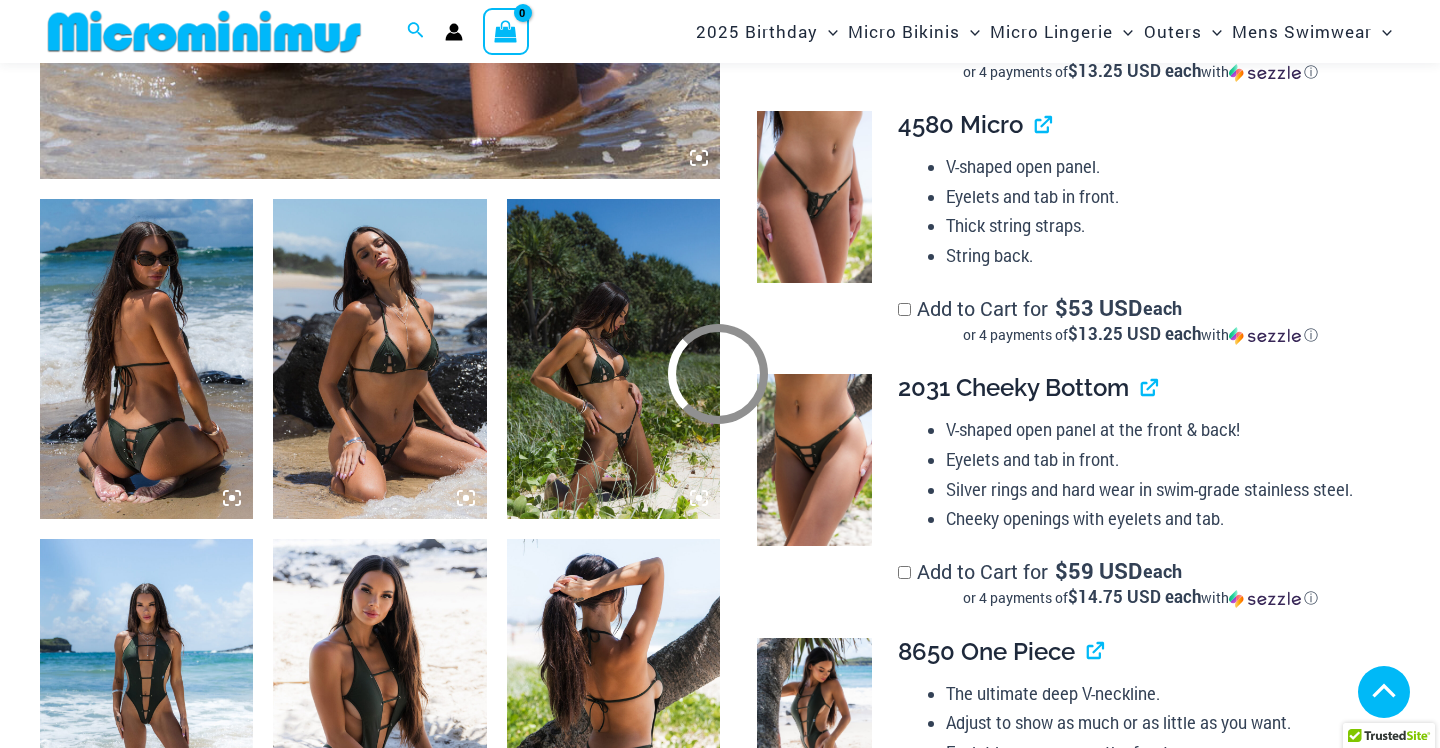 scroll, scrollTop: 991, scrollLeft: 0, axis: vertical 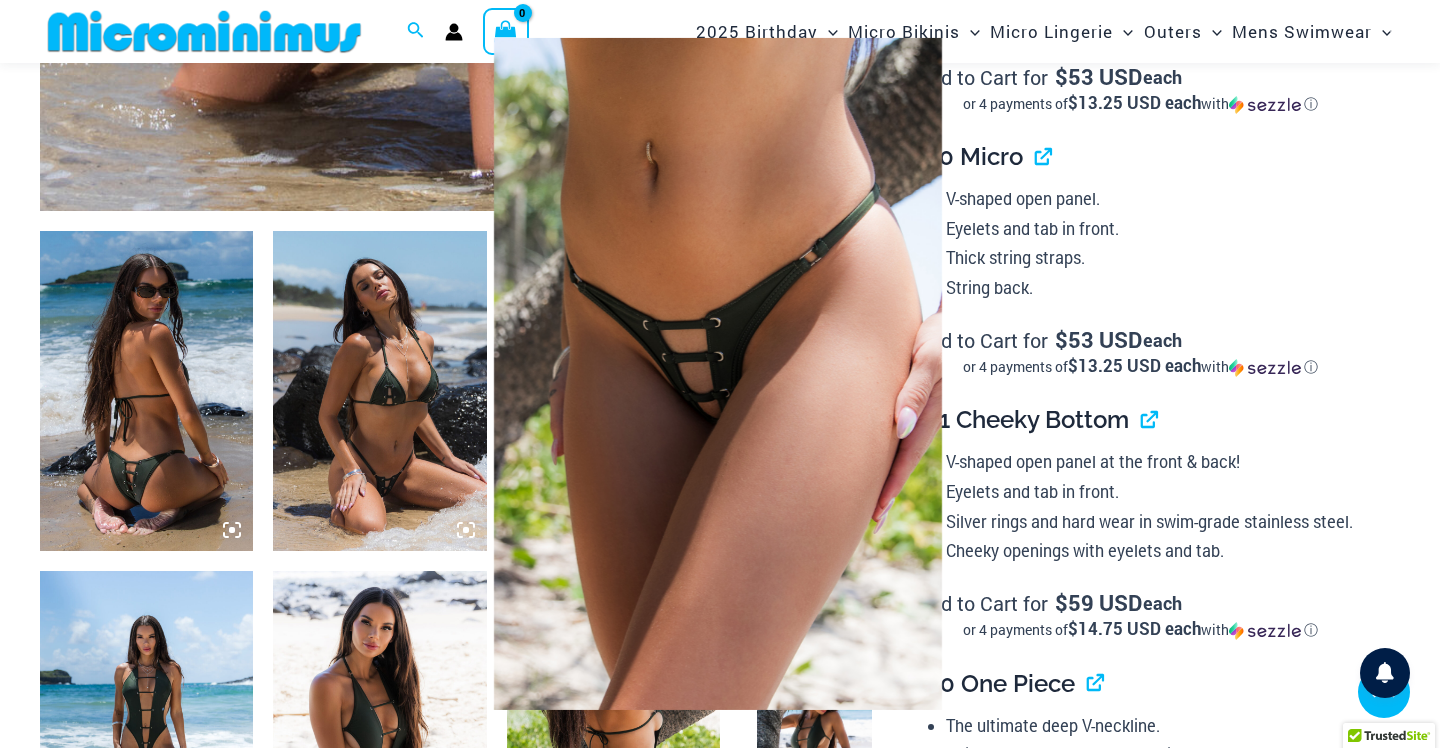 click at bounding box center [718, 374] 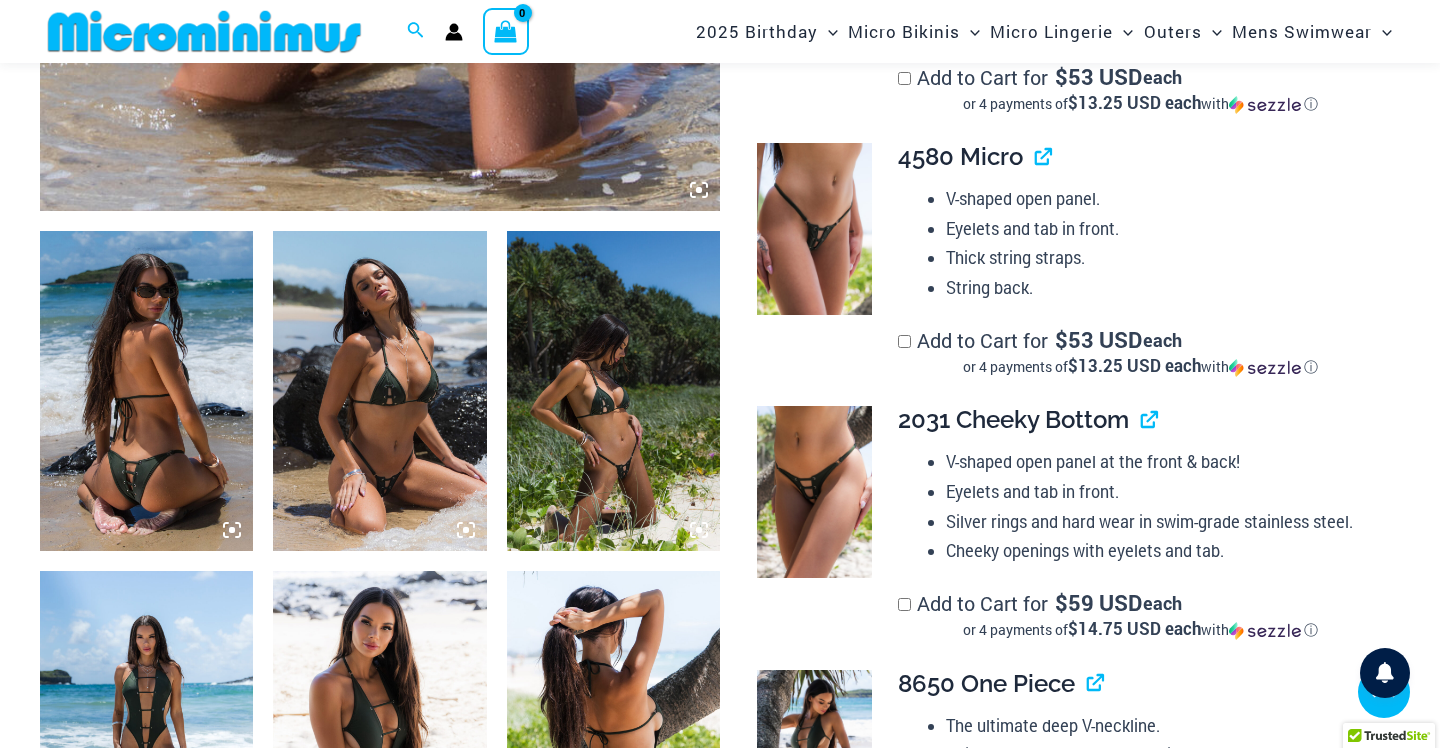 click at bounding box center [380, -299] 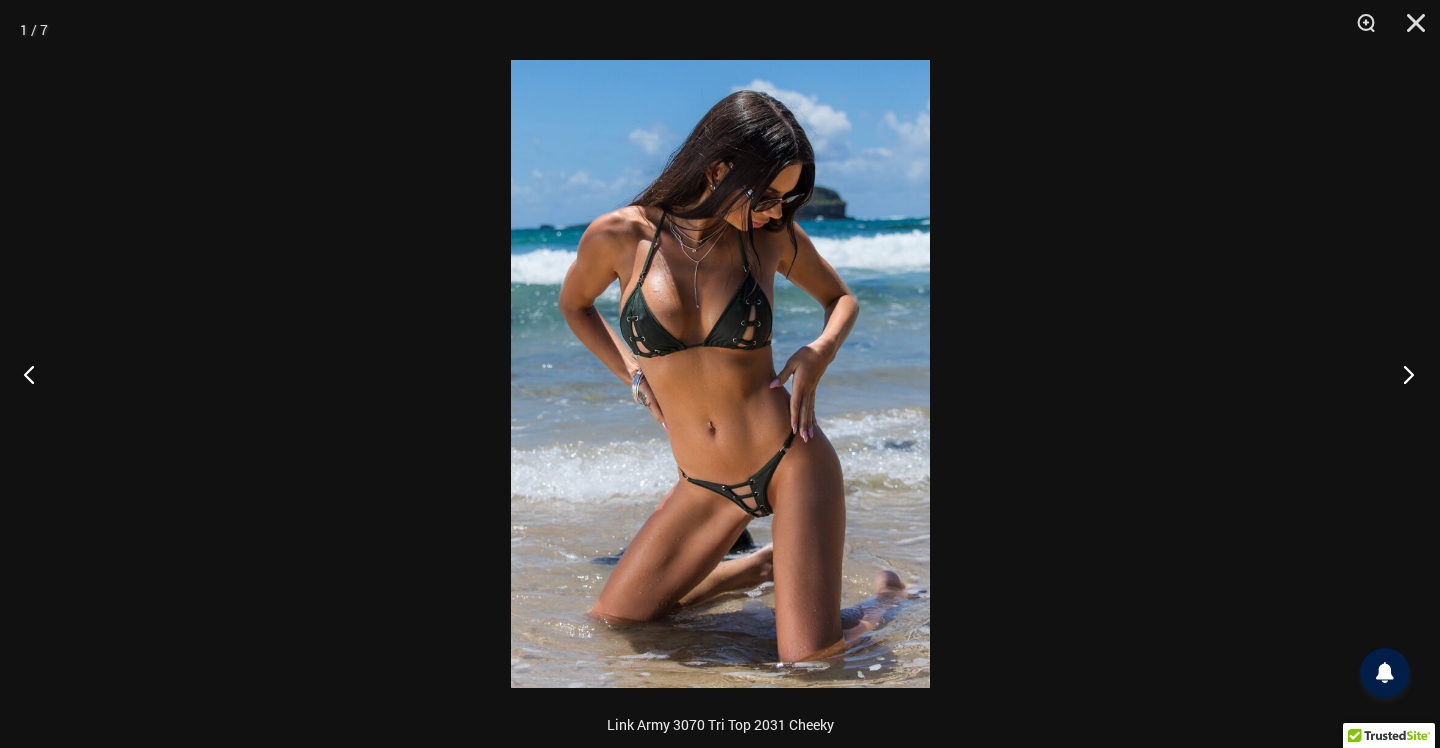 click at bounding box center (1402, 374) 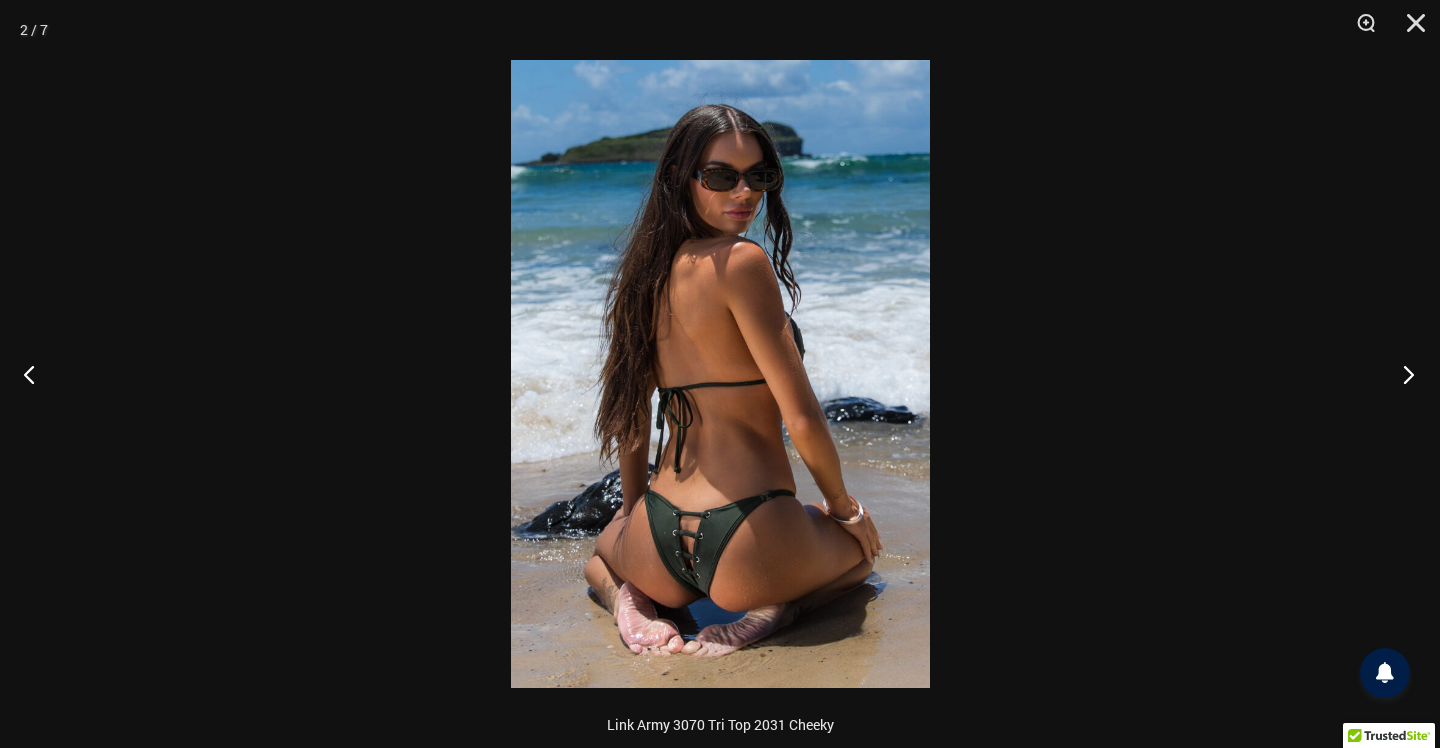 click at bounding box center (1402, 374) 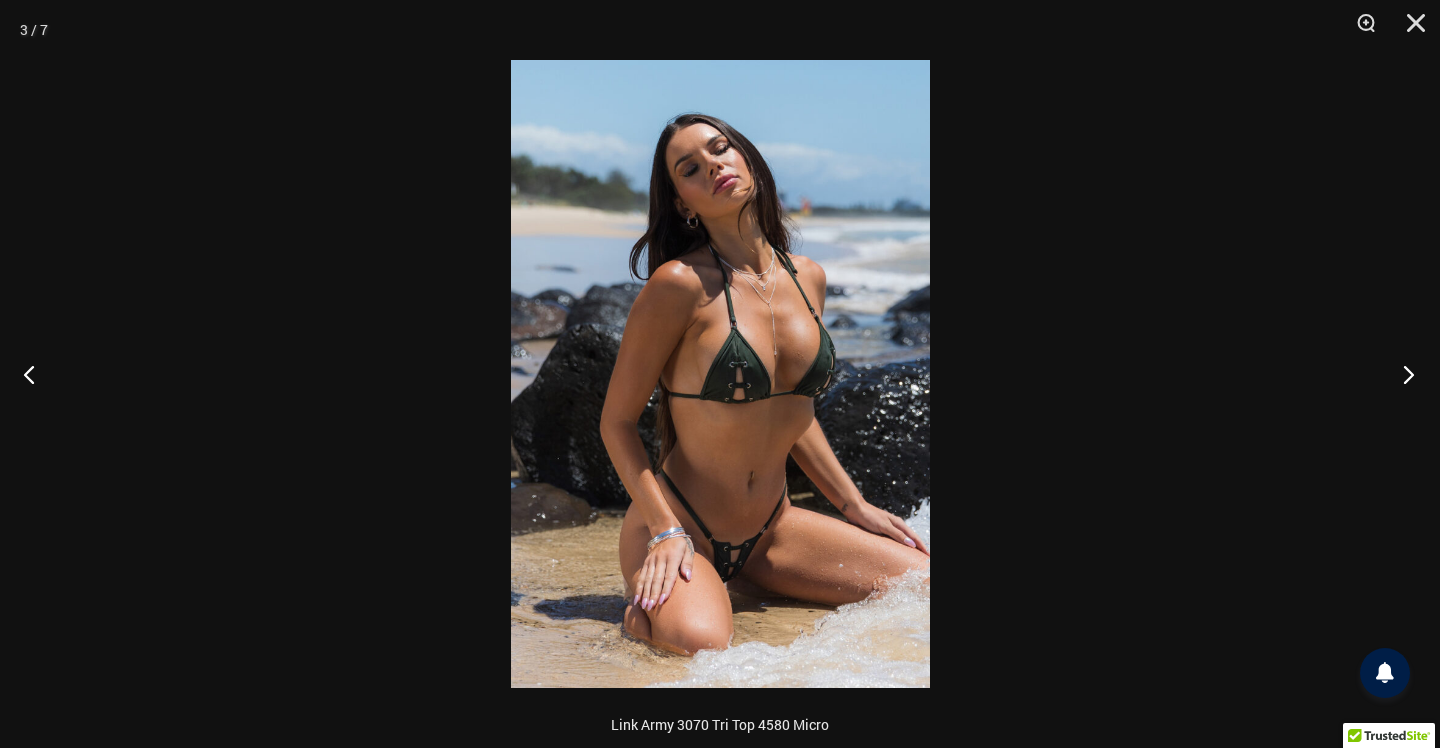 click at bounding box center [1402, 374] 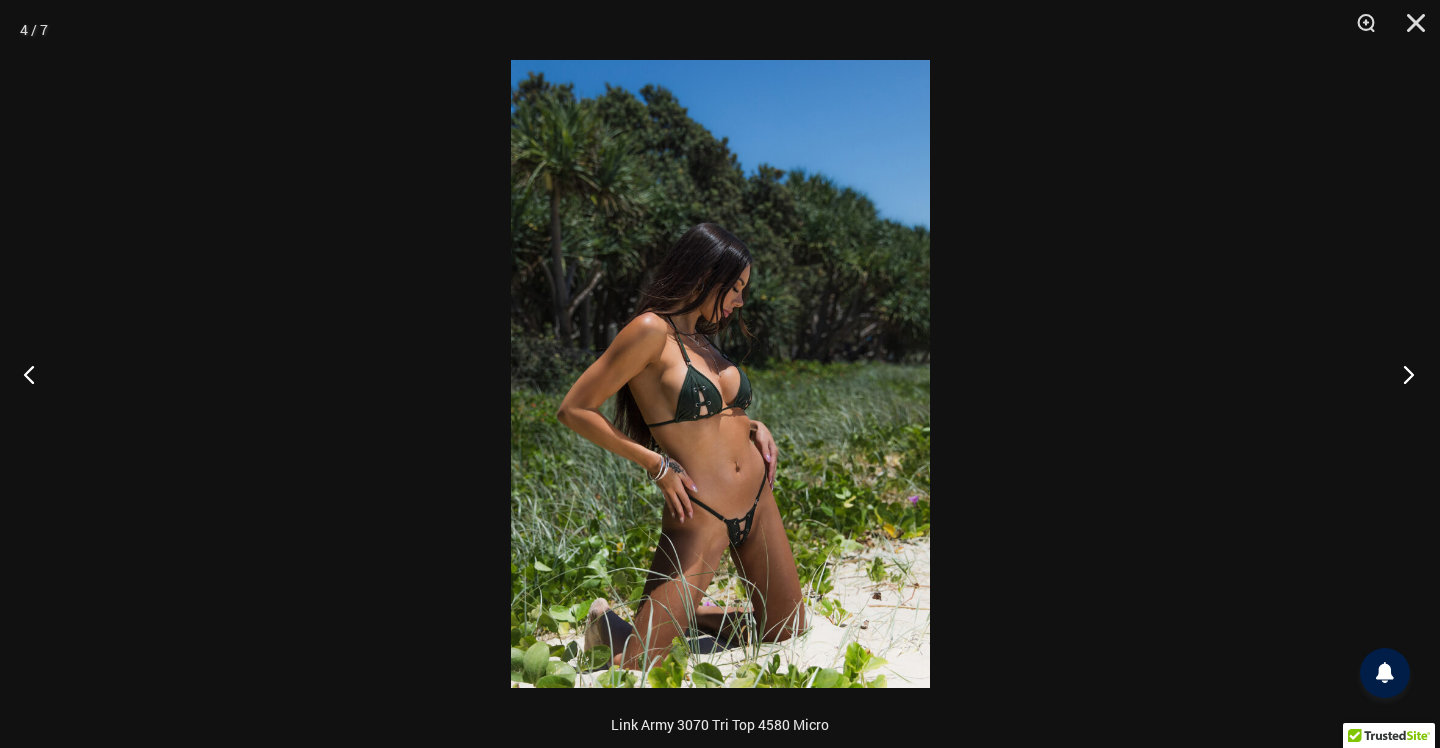 click at bounding box center (1402, 374) 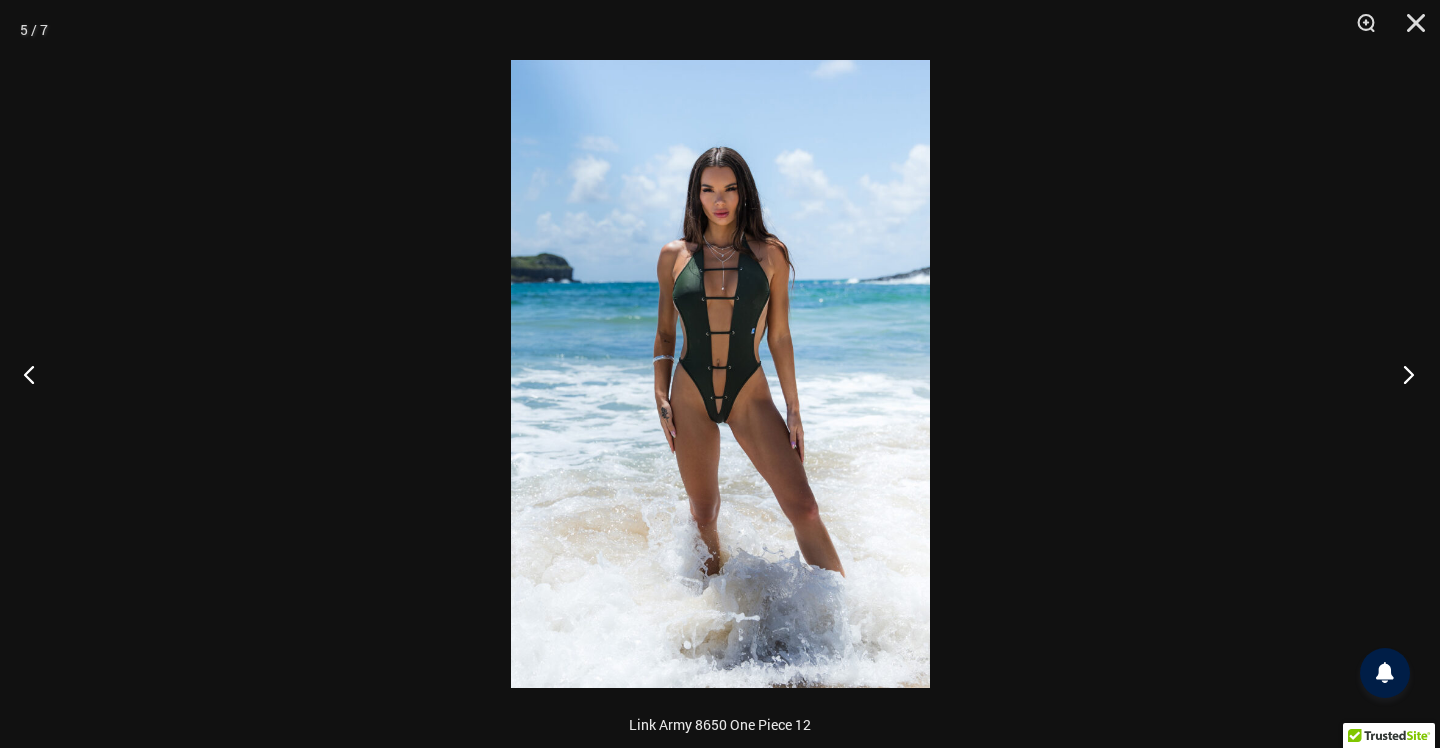 click at bounding box center (1402, 374) 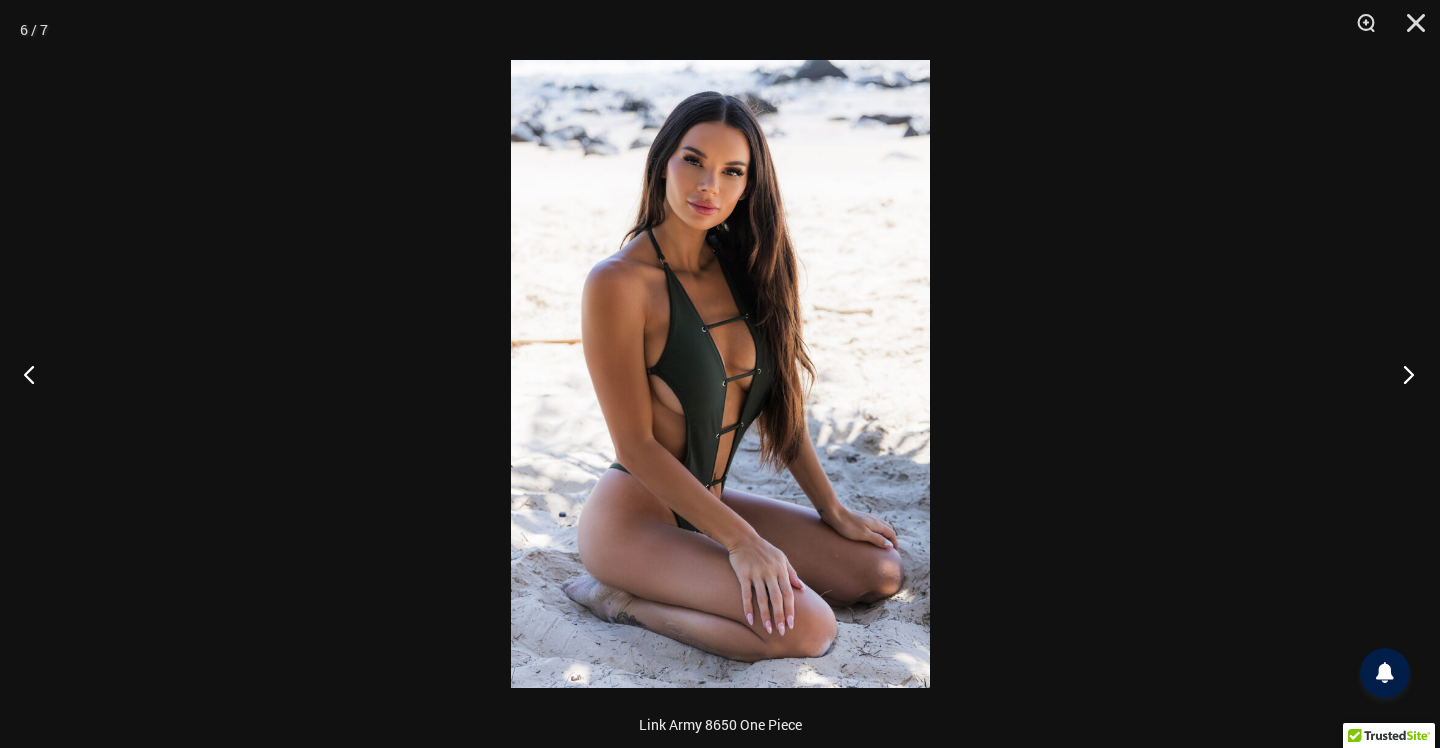 click at bounding box center (1402, 374) 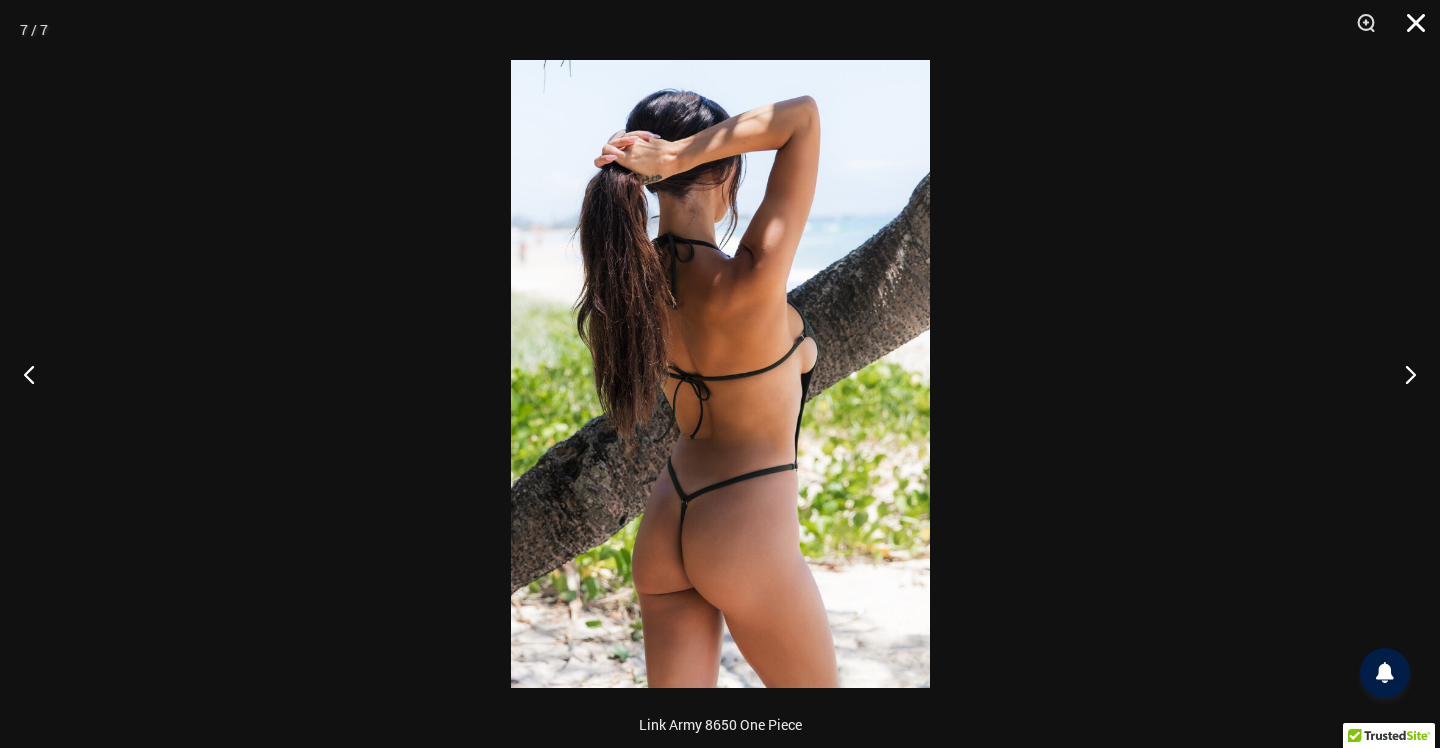 click at bounding box center (1409, 30) 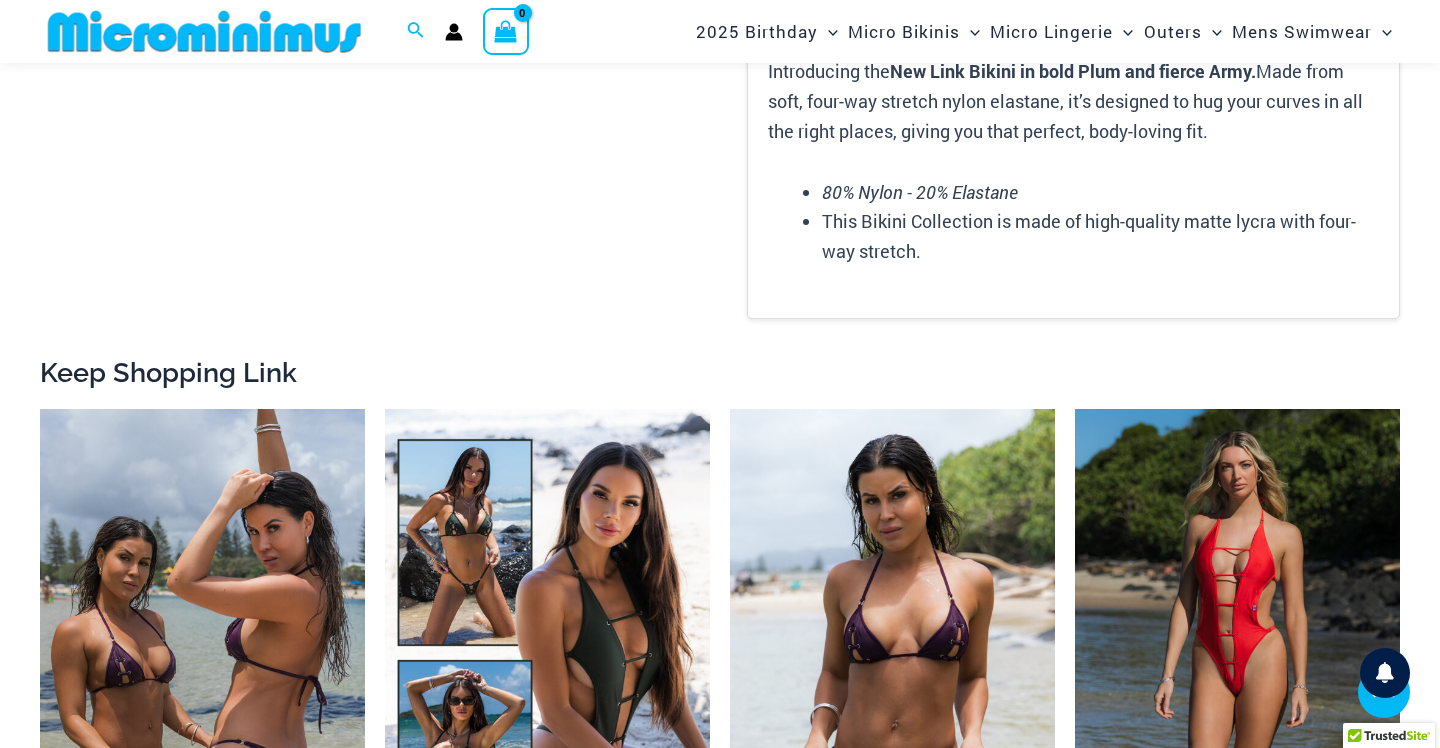 scroll, scrollTop: 2987, scrollLeft: 0, axis: vertical 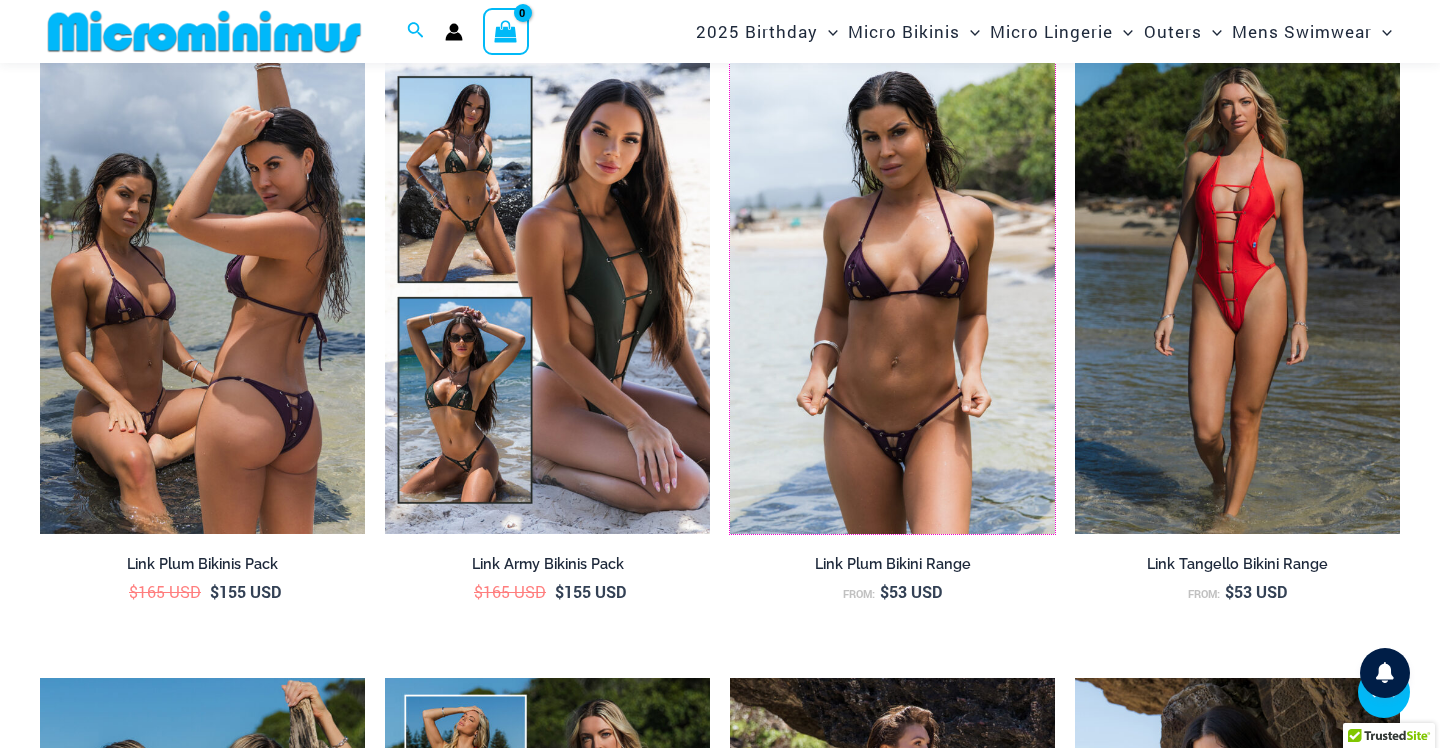 click at bounding box center [730, 46] 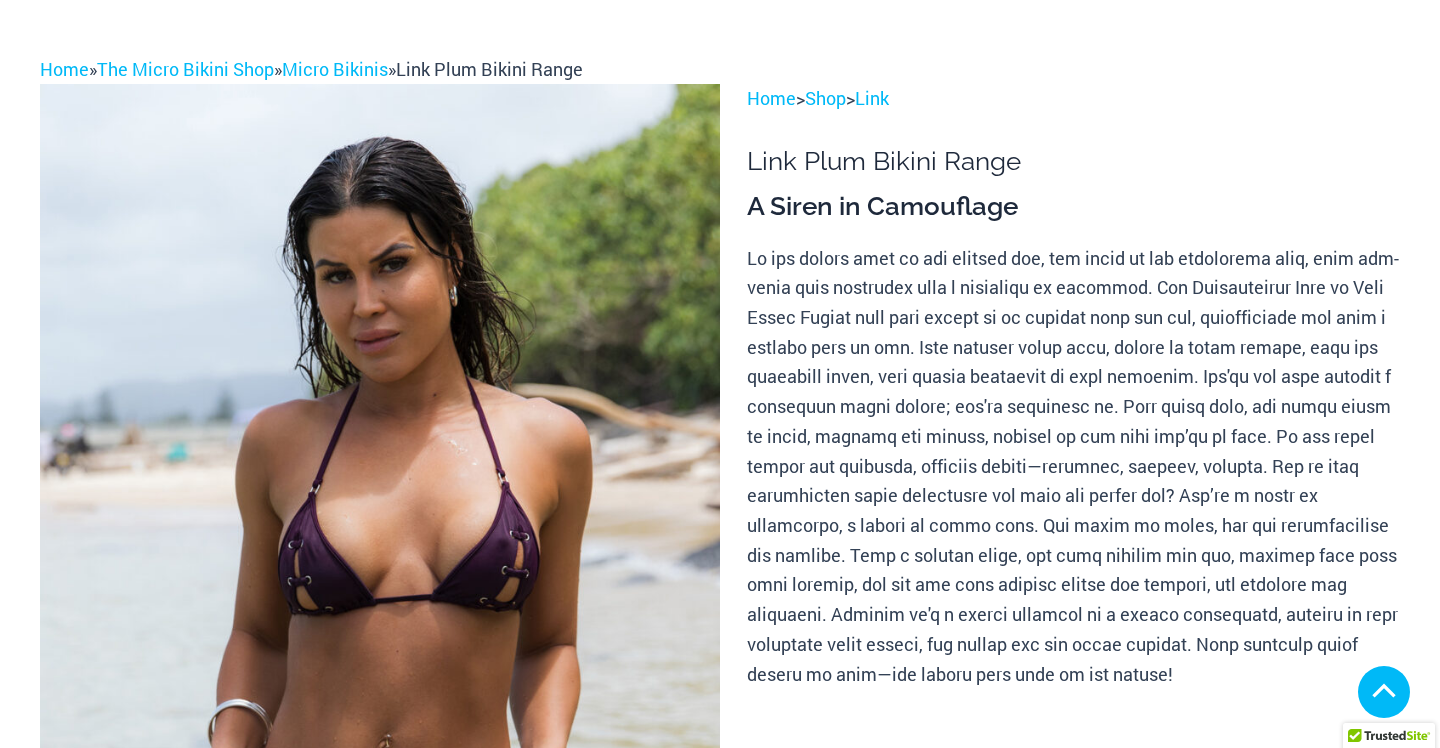 scroll, scrollTop: 473, scrollLeft: 0, axis: vertical 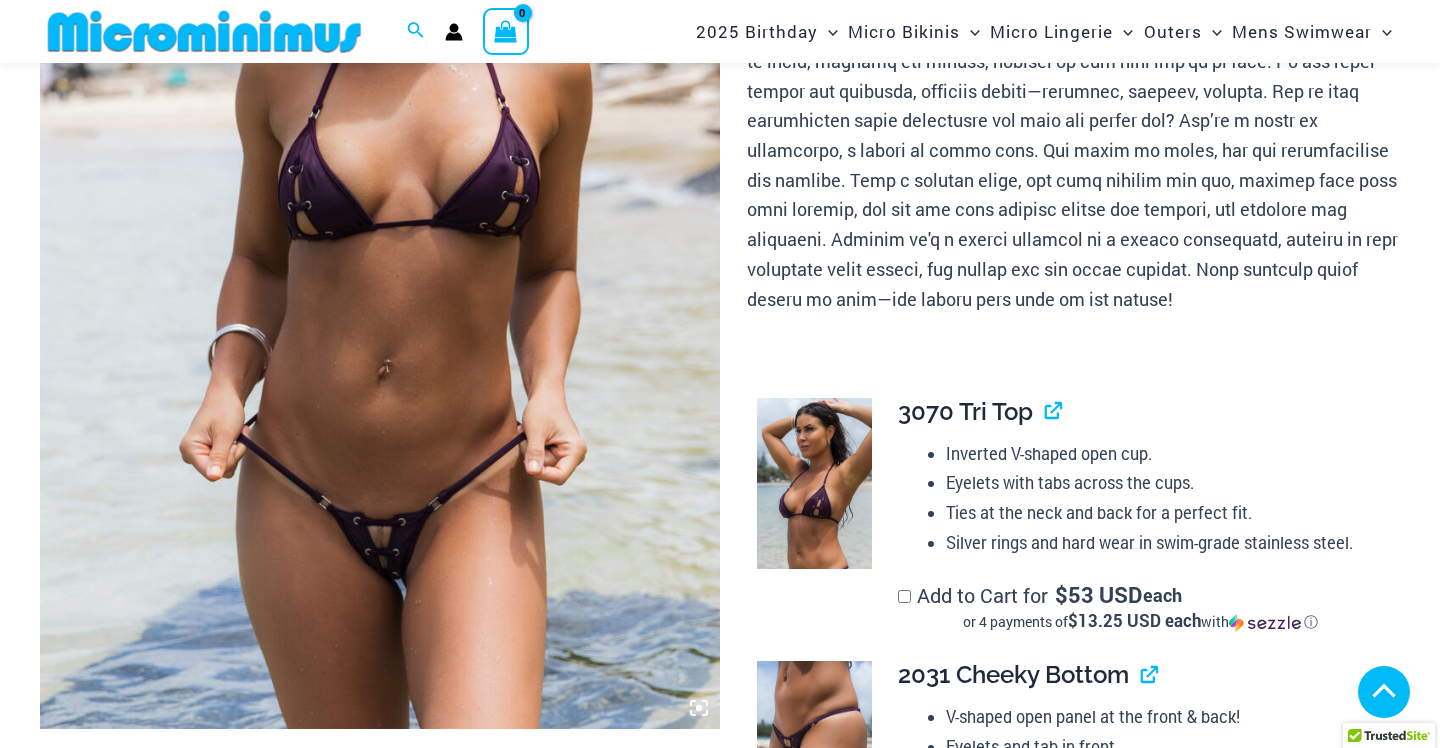 click at bounding box center (380, 219) 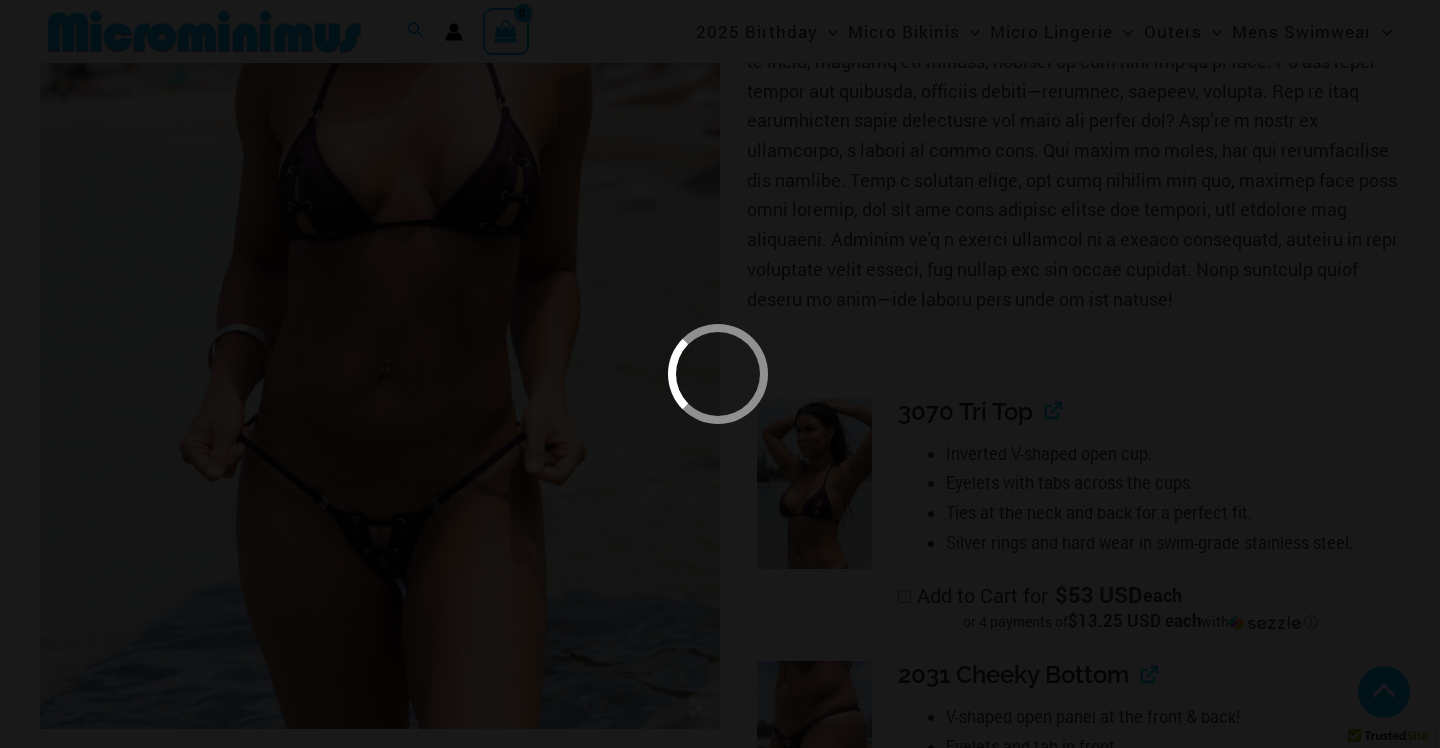 scroll, scrollTop: 781, scrollLeft: 0, axis: vertical 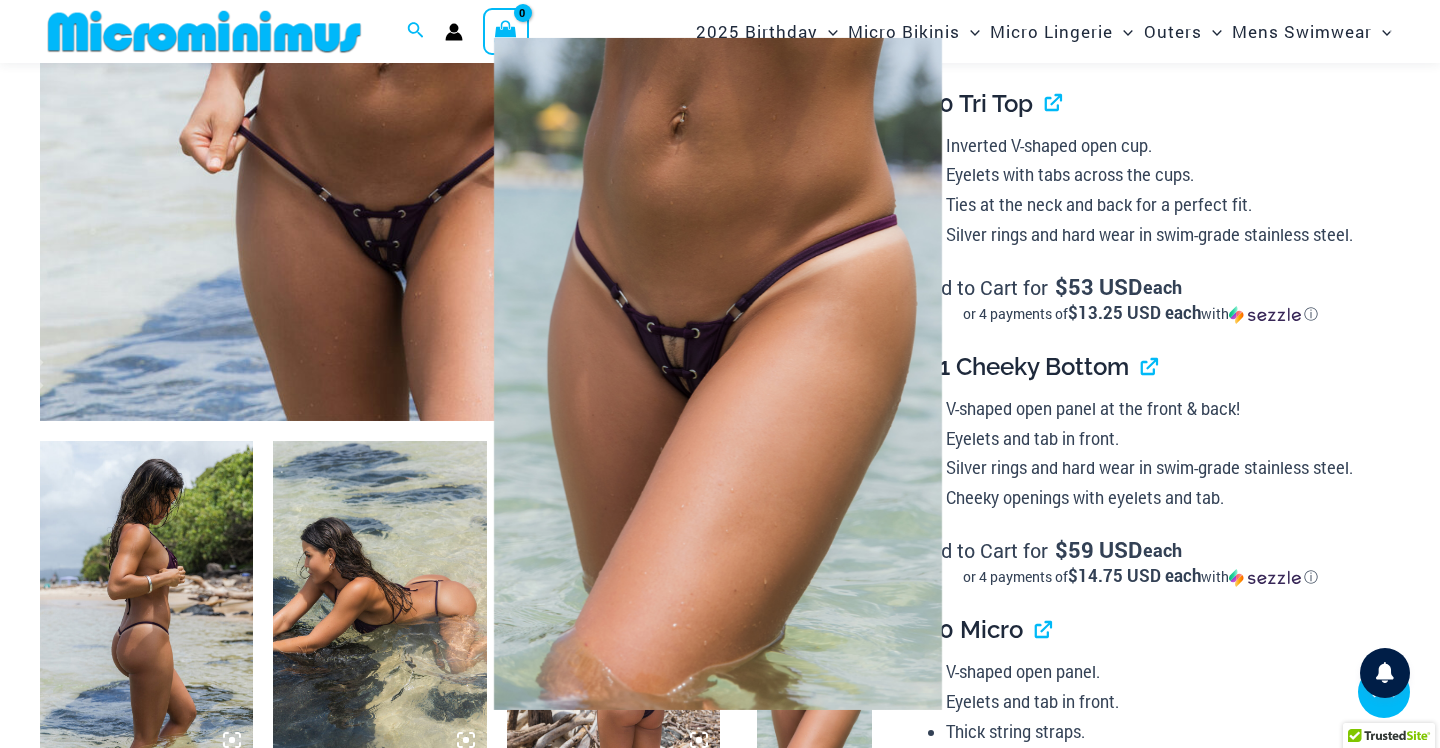 click at bounding box center (720, 374) 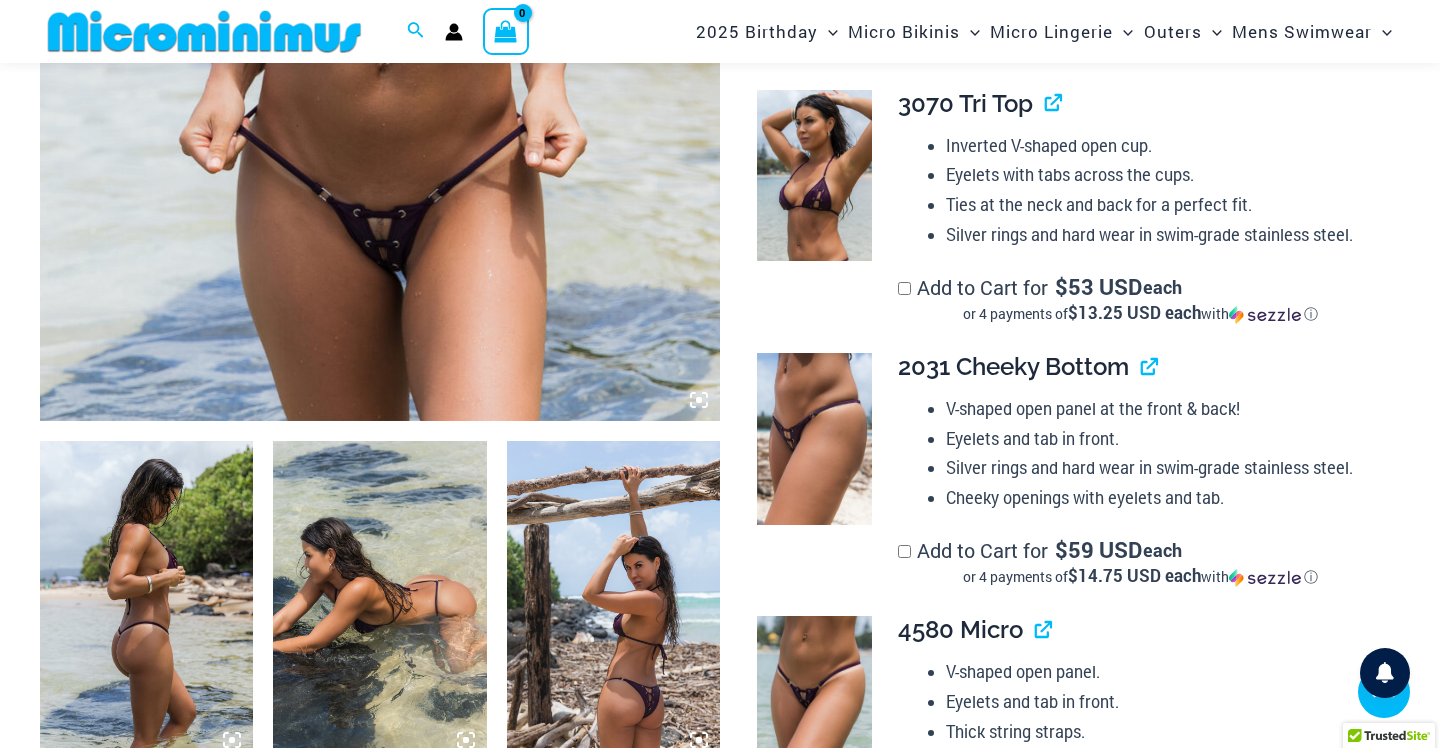 click at bounding box center (380, -89) 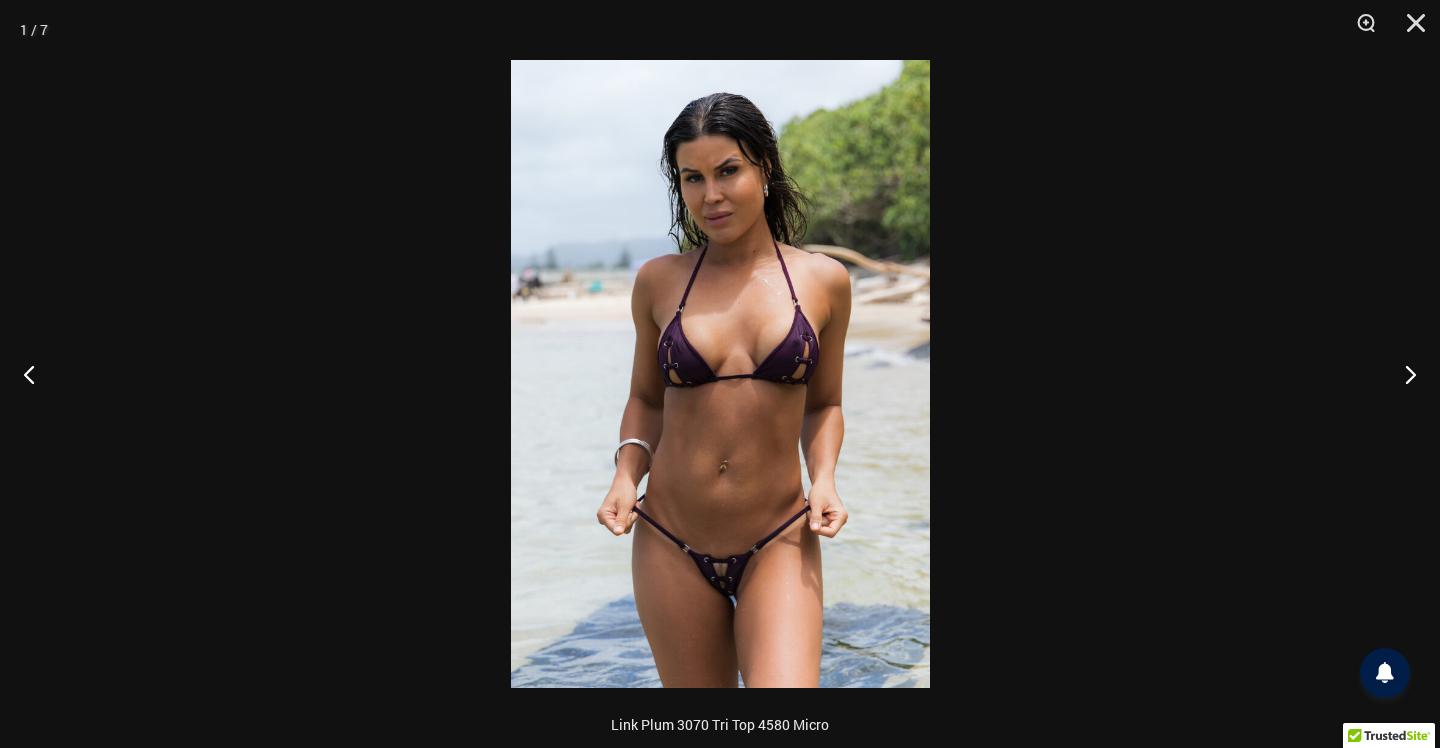 click at bounding box center [720, 374] 